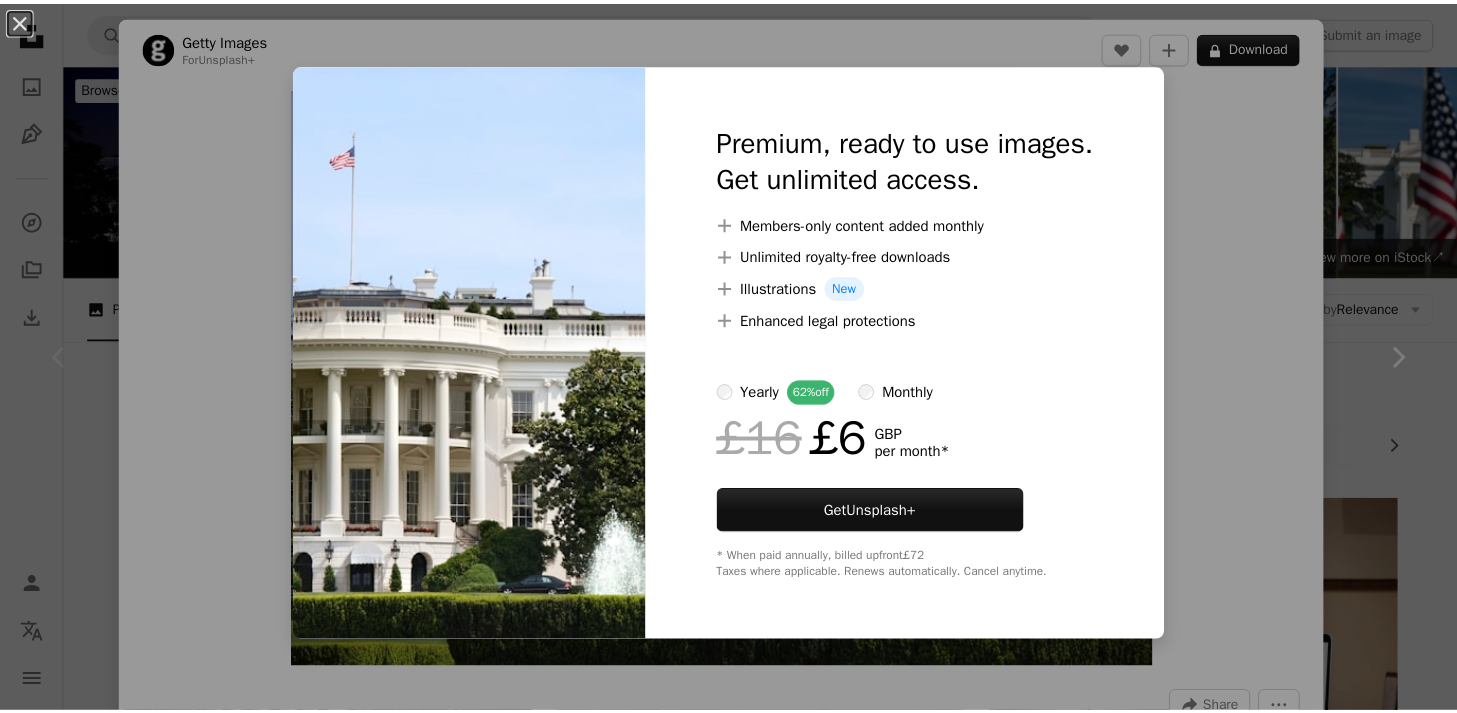 scroll, scrollTop: 400, scrollLeft: 0, axis: vertical 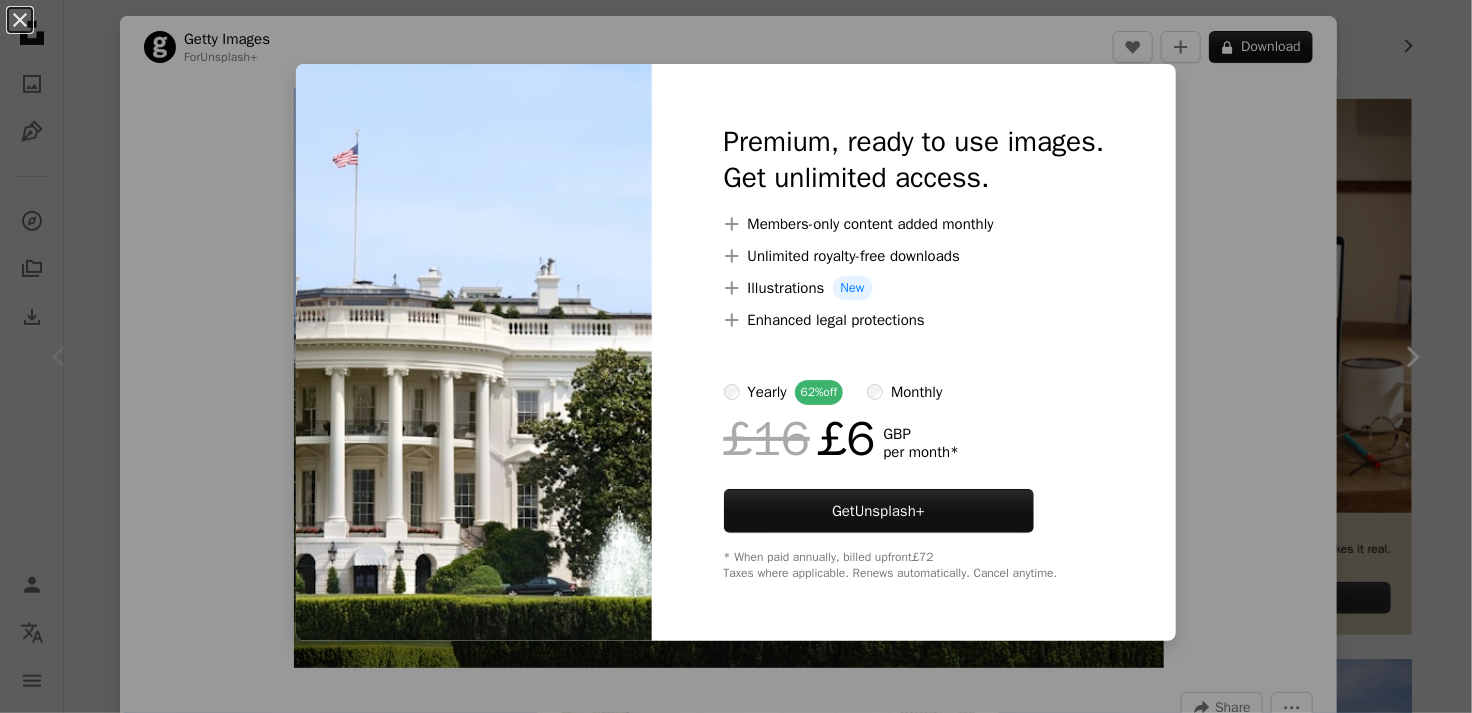 click on "An X shape Premium, ready to use images. Get unlimited access. A plus sign Members-only content added monthly A plus sign Unlimited royalty-free downloads A plus sign Illustrations  New A plus sign Enhanced legal protections yearly 62%  off monthly £16   £6 GBP per month * Get  Unsplash+ * When paid annually, billed upfront  £72 Taxes where applicable. Renews automatically. Cancel anytime." at bounding box center [736, 356] 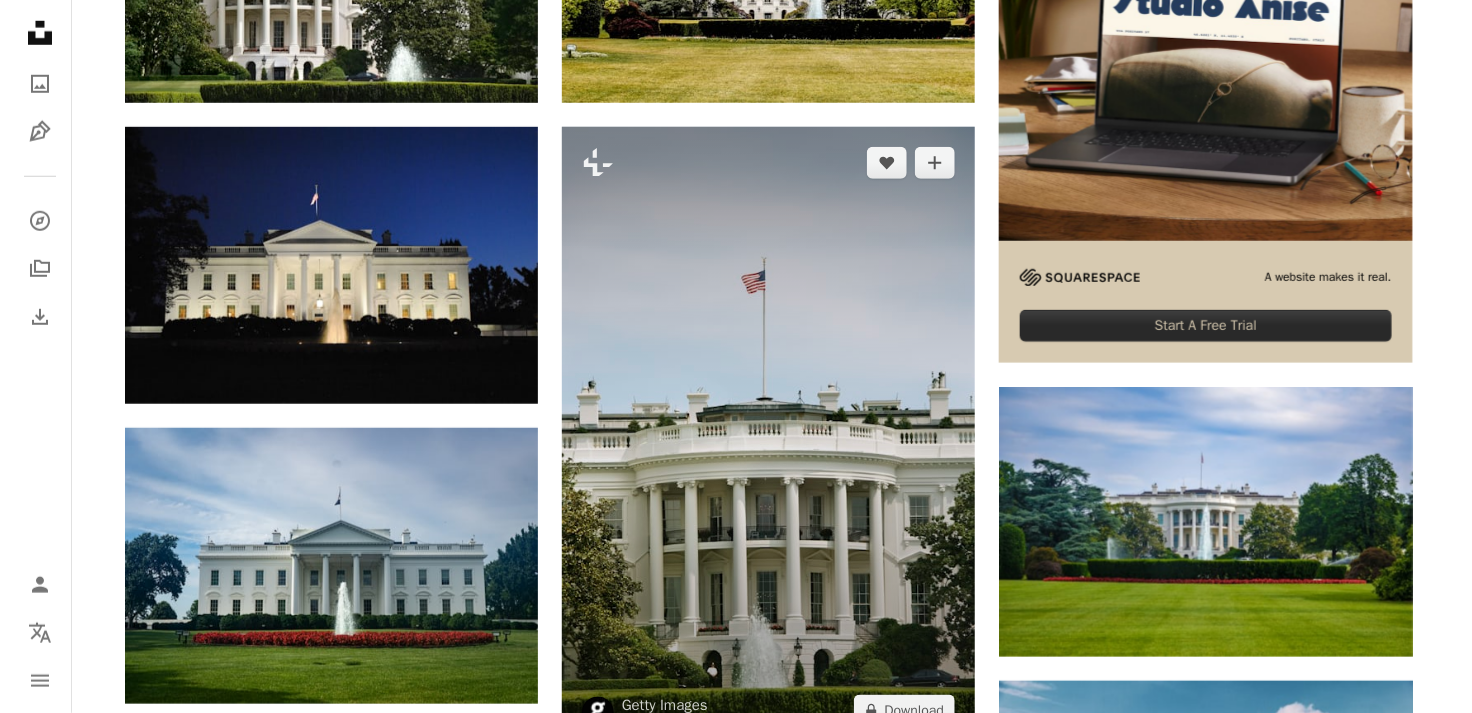 scroll, scrollTop: 700, scrollLeft: 0, axis: vertical 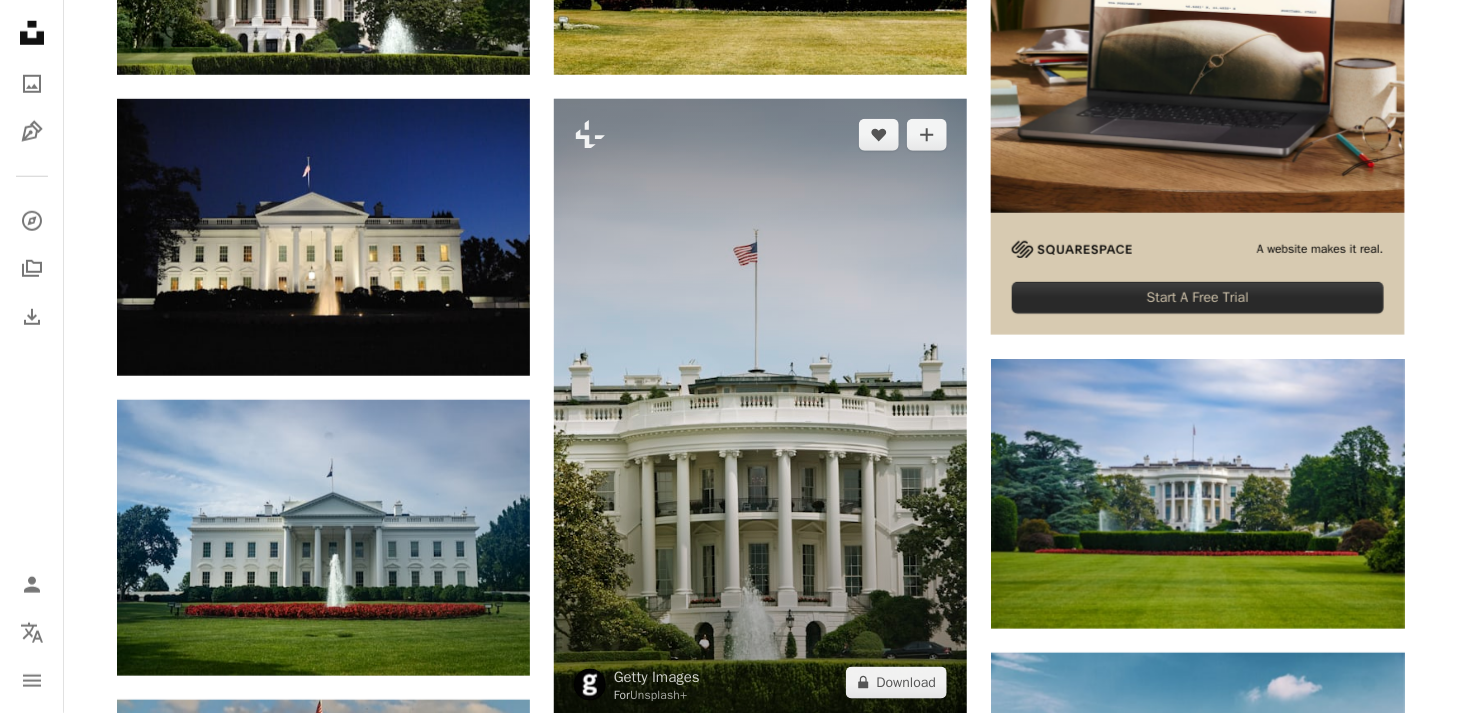 click at bounding box center [760, 409] 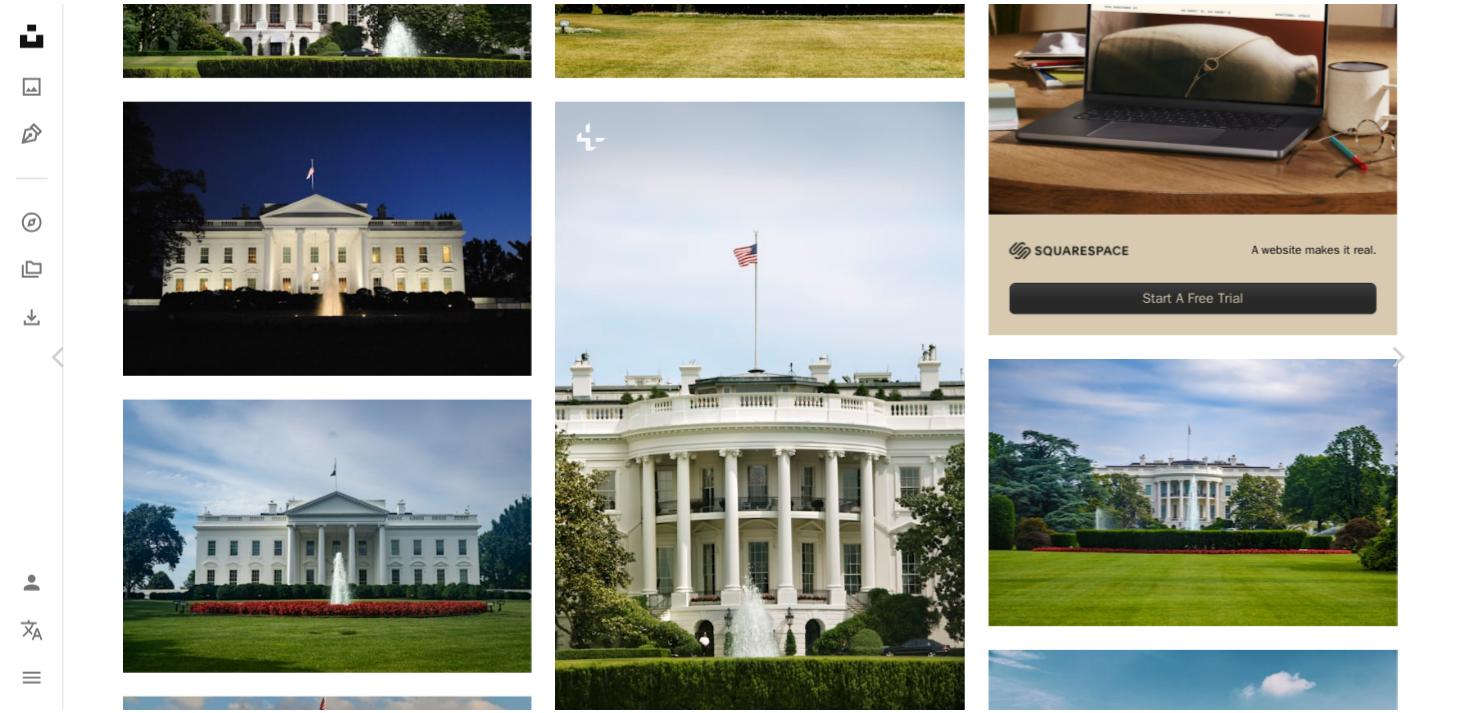scroll, scrollTop: 0, scrollLeft: 0, axis: both 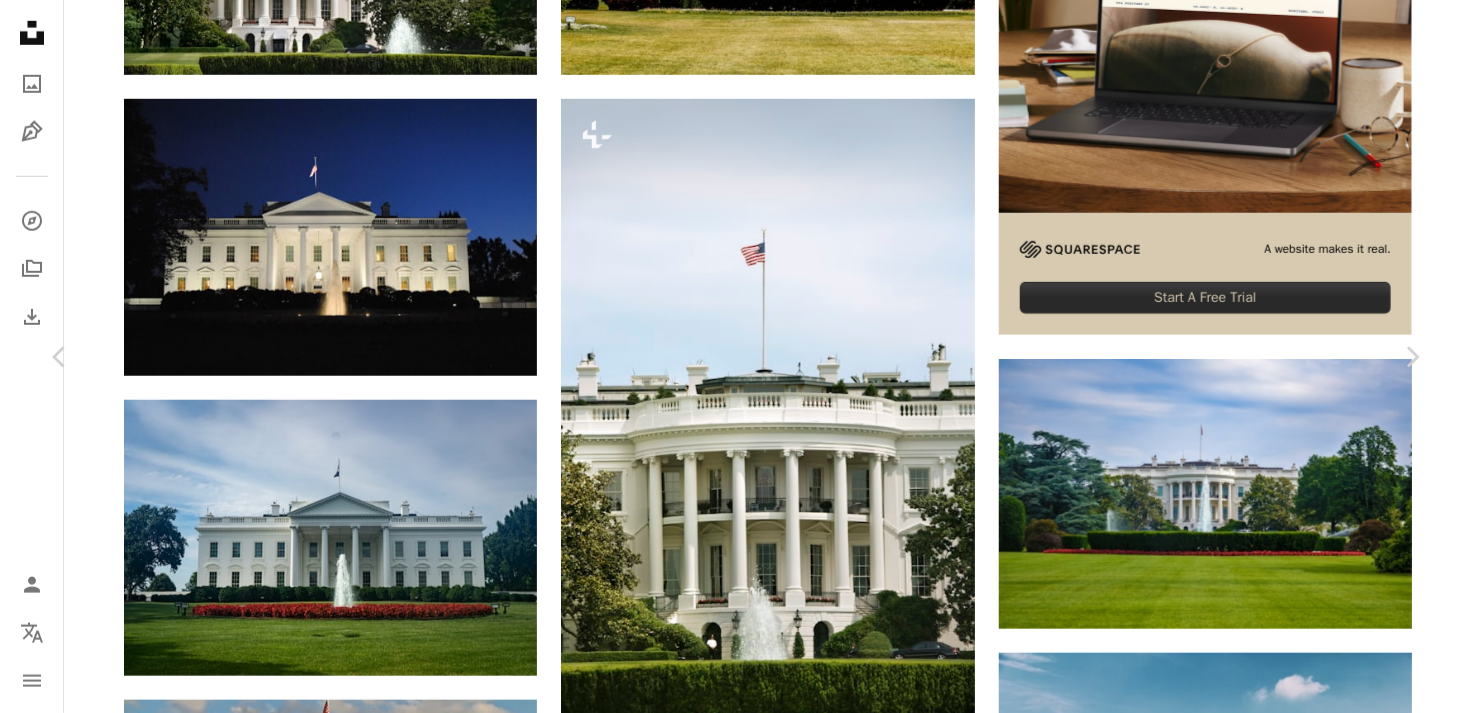 click on "An X shape" at bounding box center [20, 20] 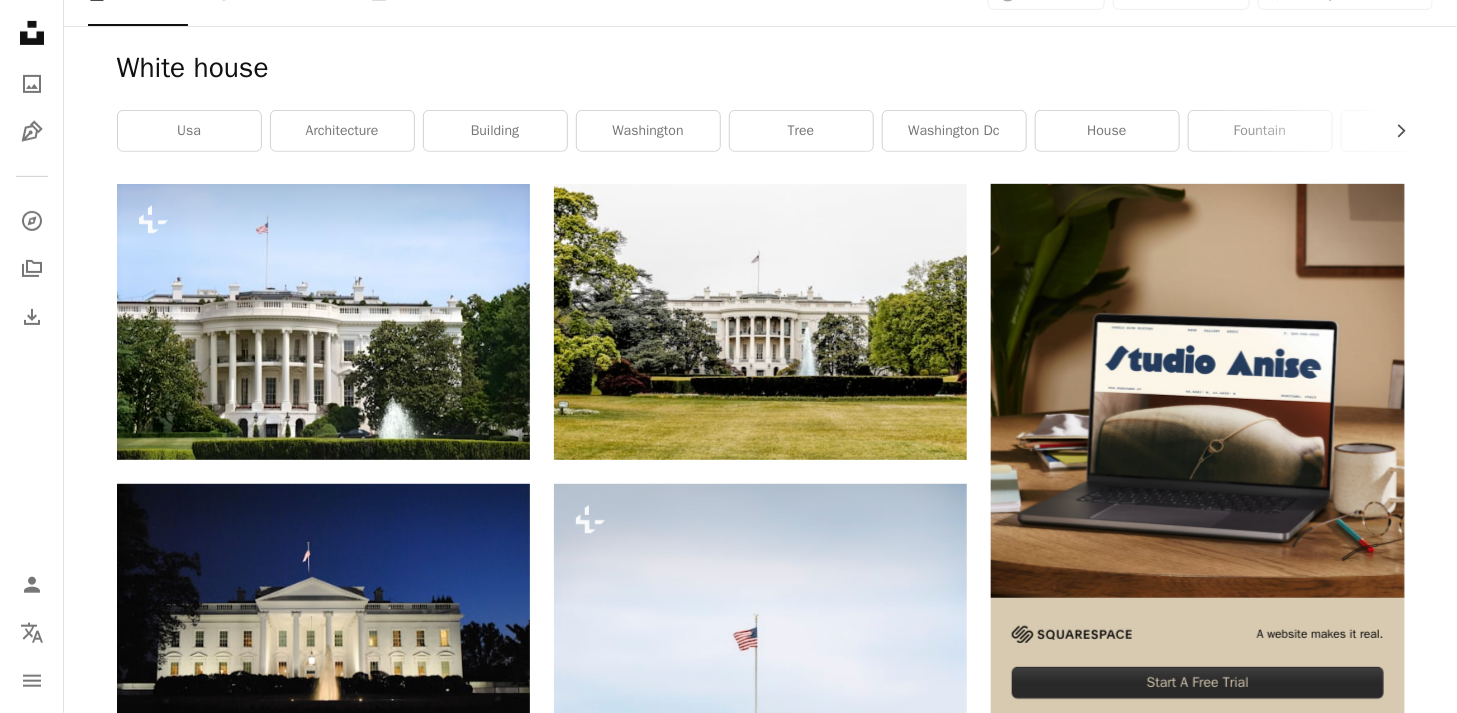 scroll, scrollTop: 300, scrollLeft: 0, axis: vertical 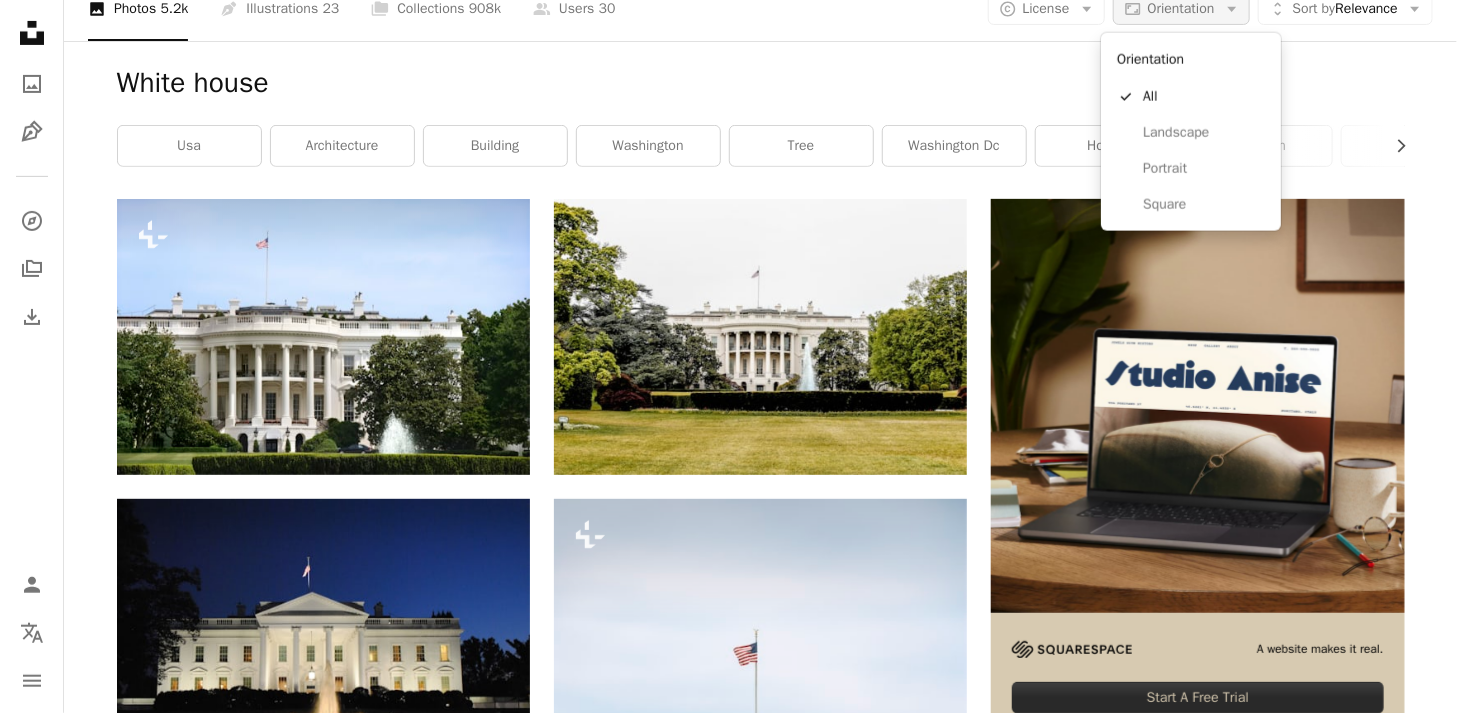 click on "Arrow down" 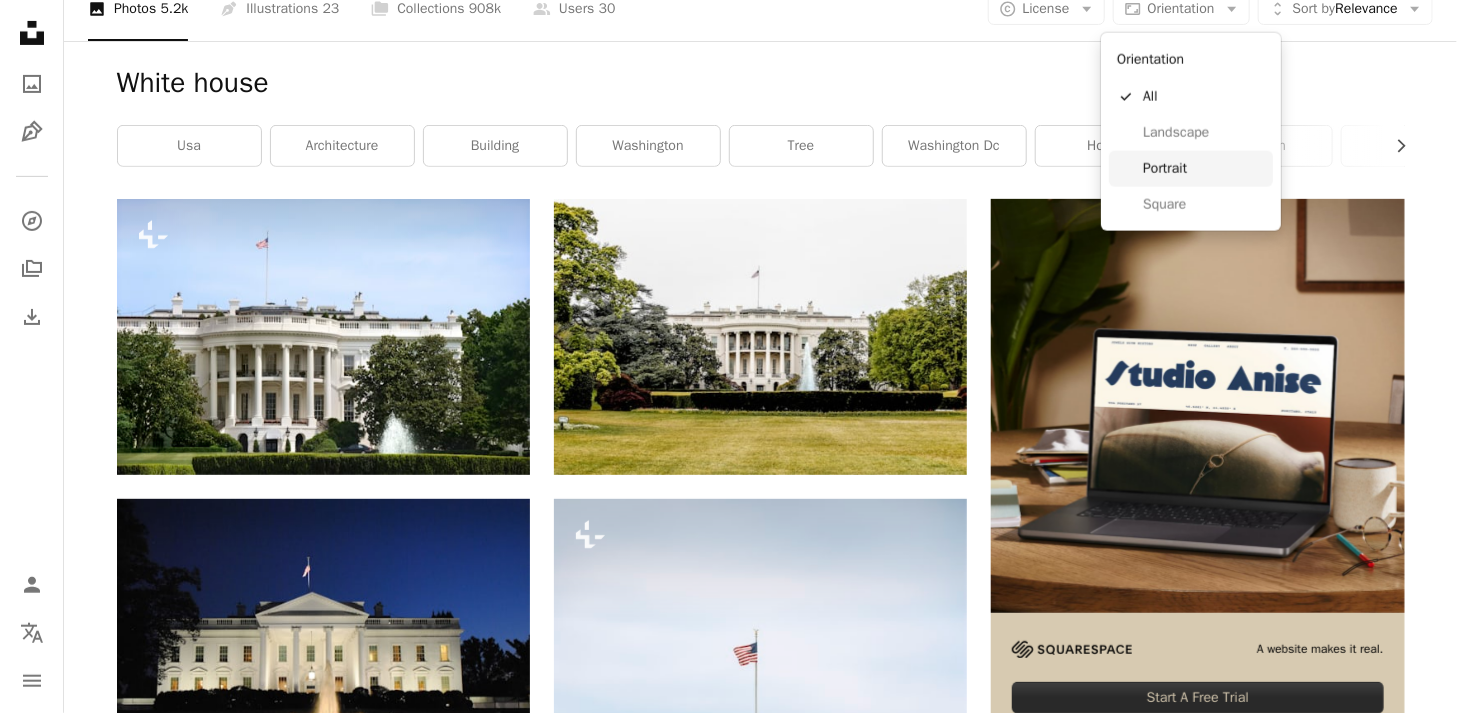 click on "Portrait" at bounding box center (1204, 169) 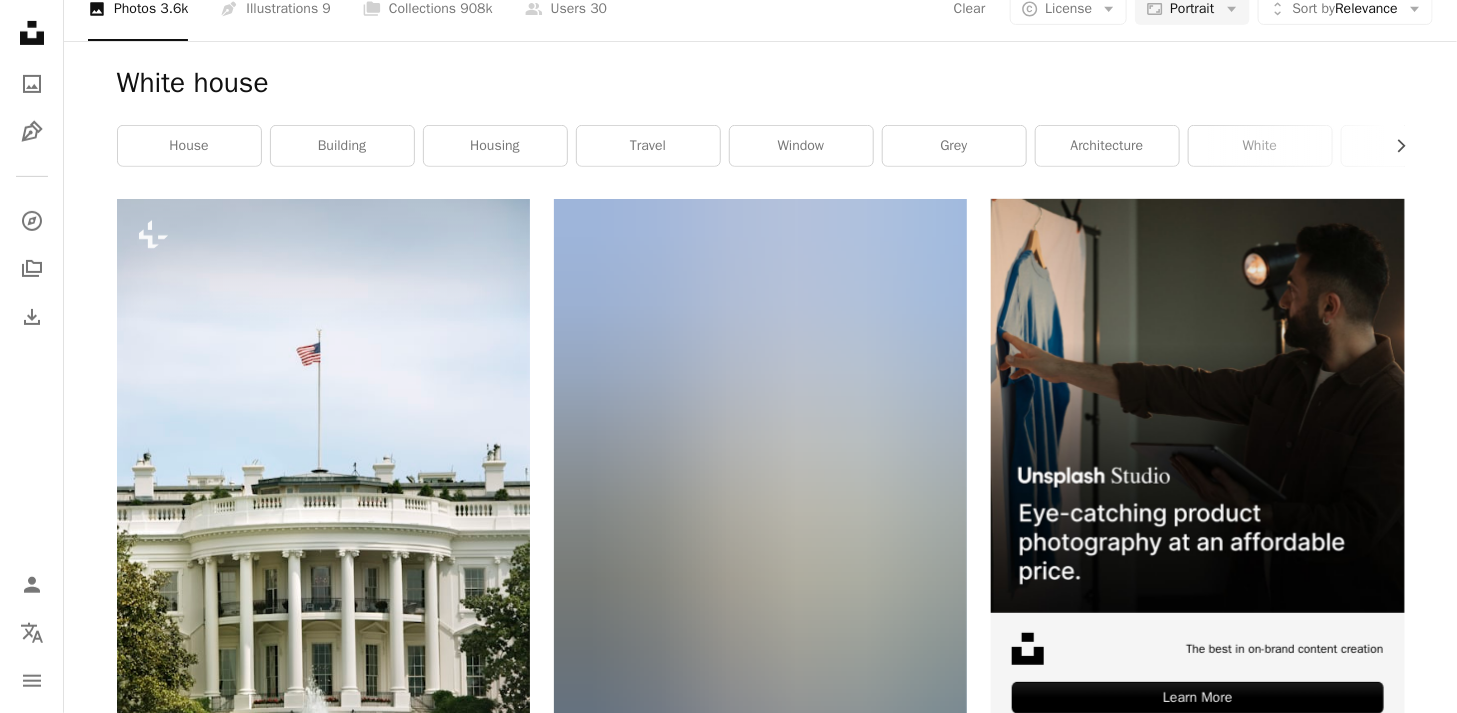 scroll, scrollTop: 4800, scrollLeft: 0, axis: vertical 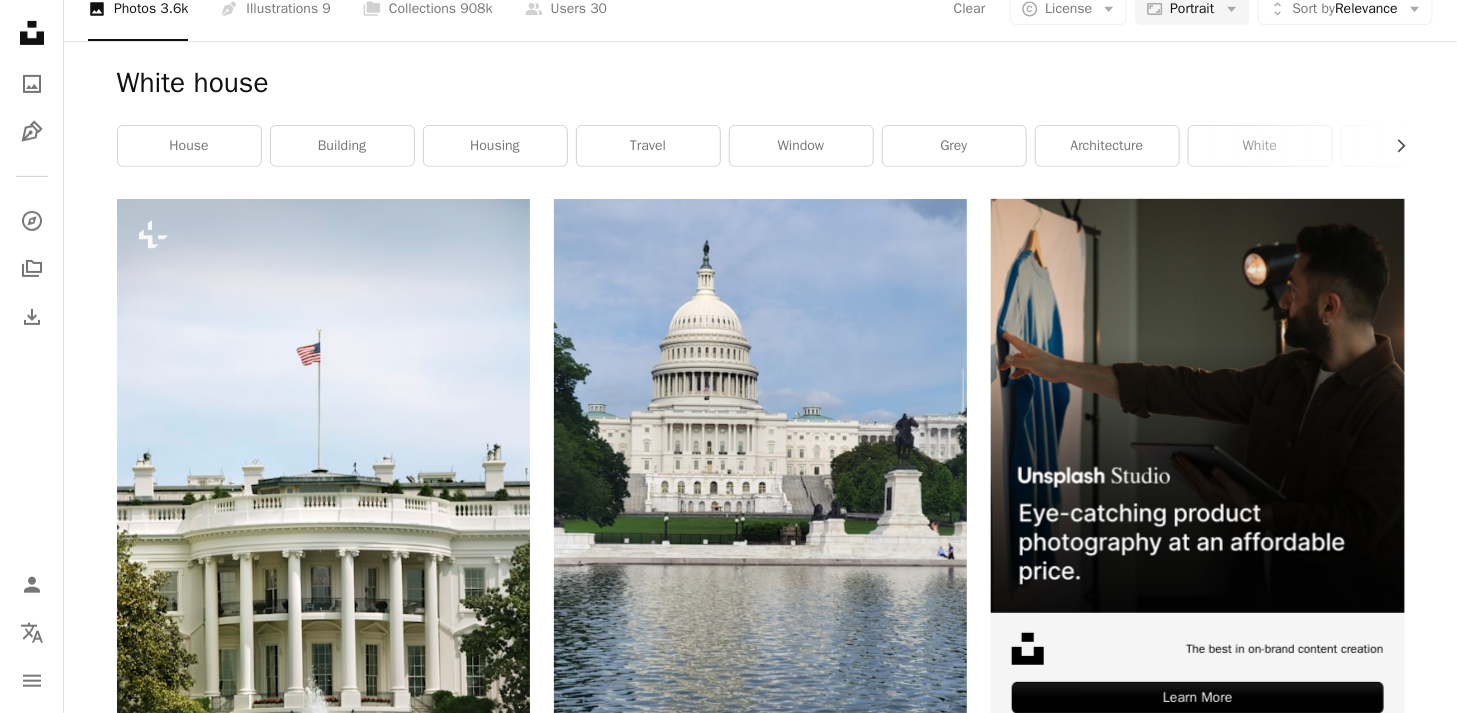 click on "Load more" at bounding box center (761, 4863) 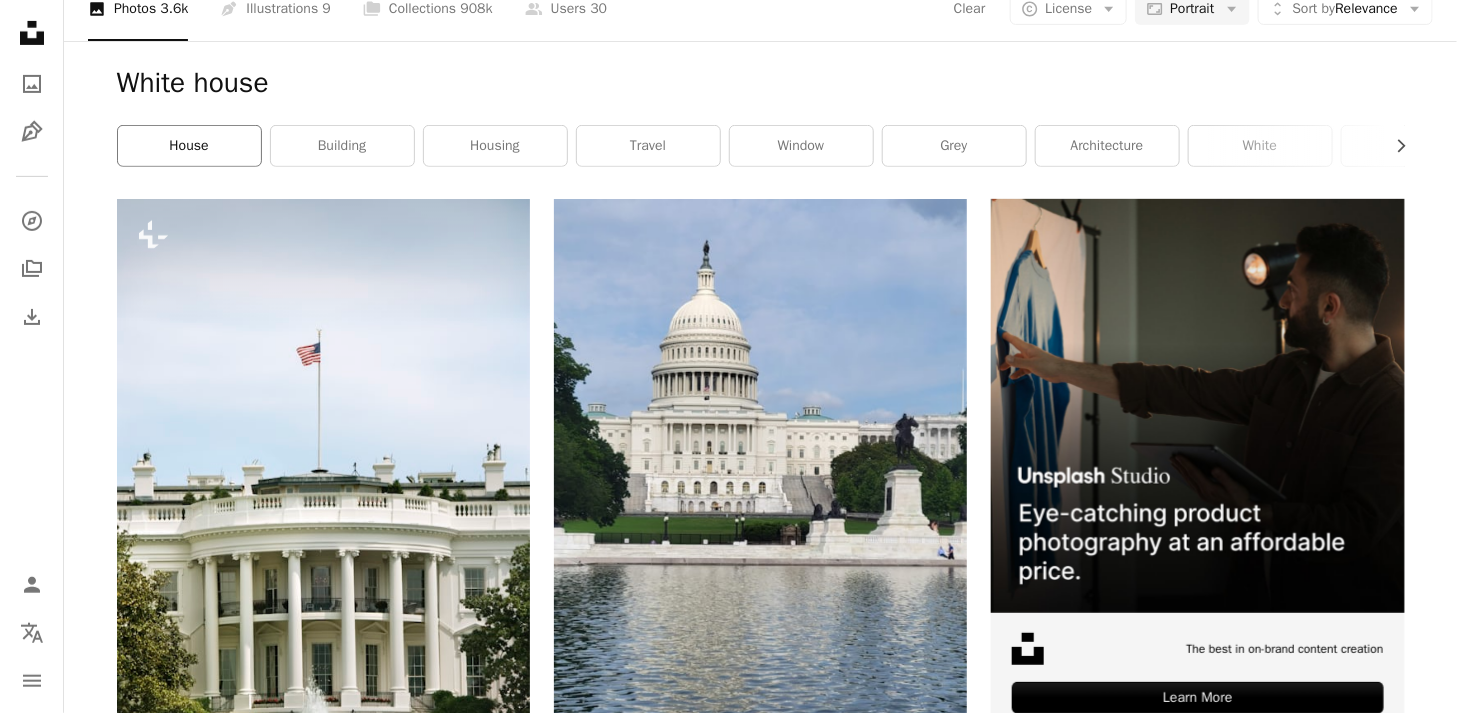 scroll, scrollTop: 0, scrollLeft: 0, axis: both 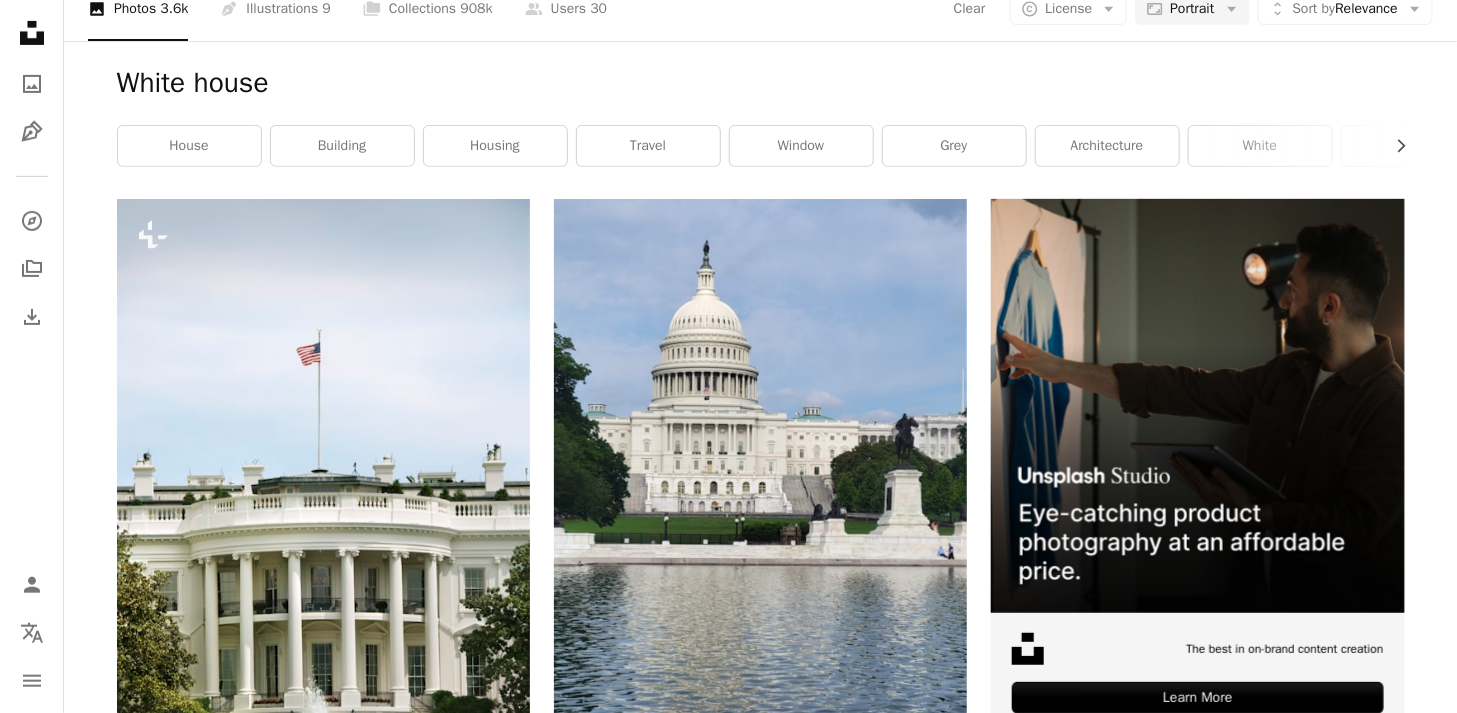 click on "**********" at bounding box center [563, -268] 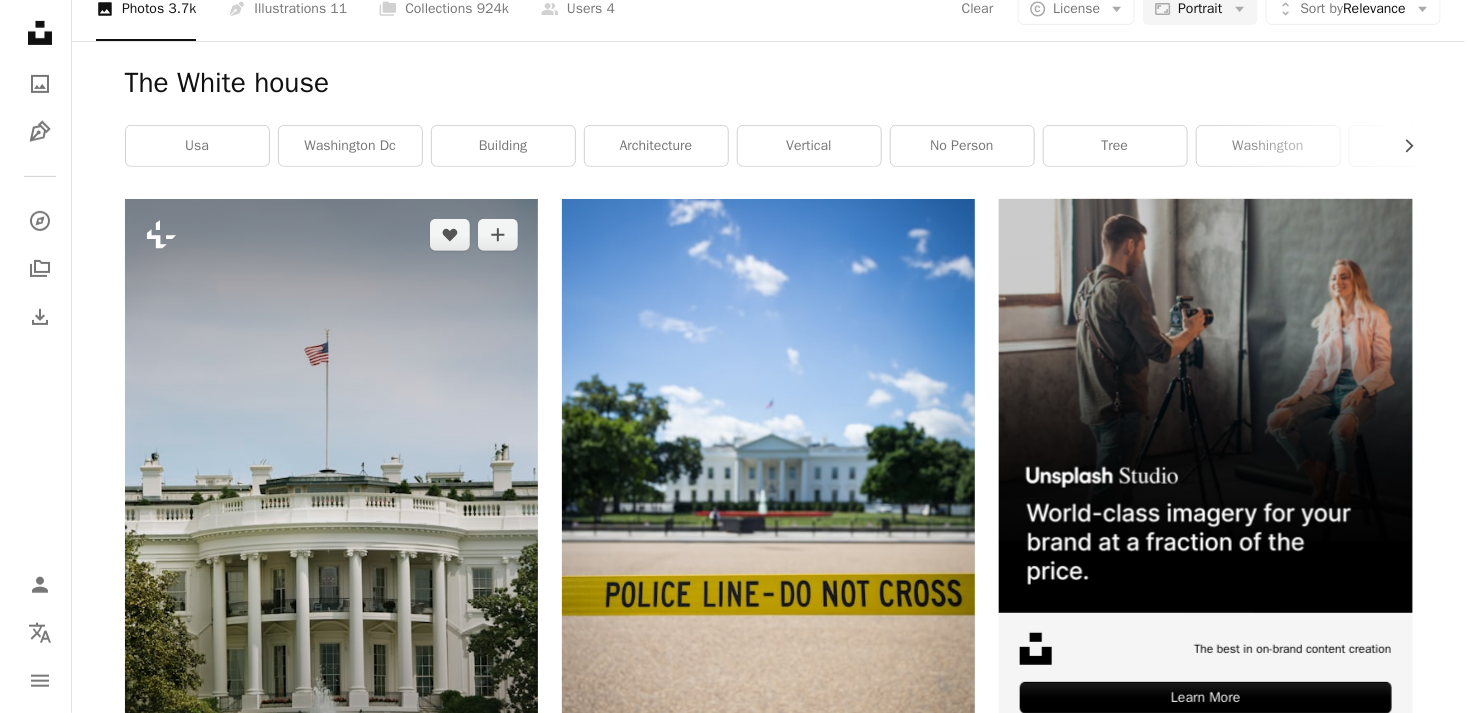 scroll, scrollTop: 1100, scrollLeft: 0, axis: vertical 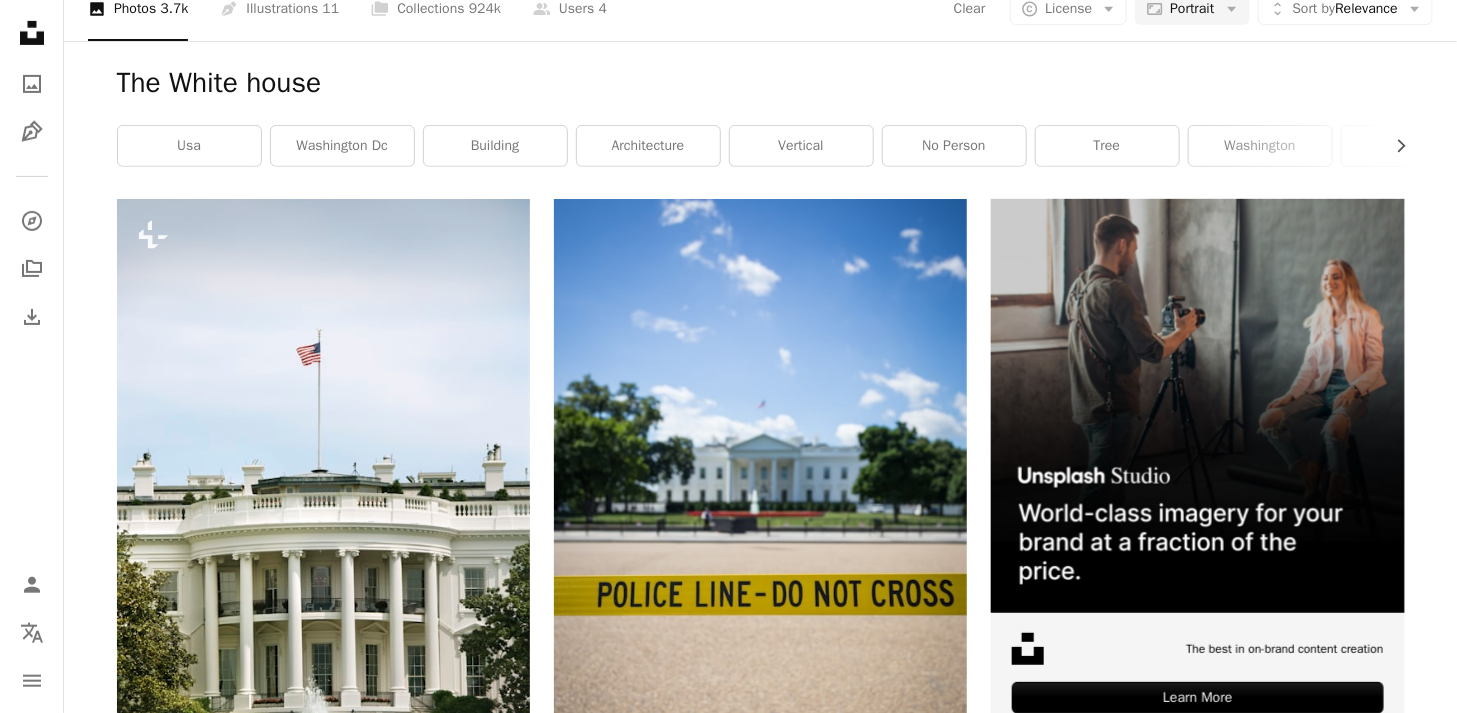 click at bounding box center (323, 1126) 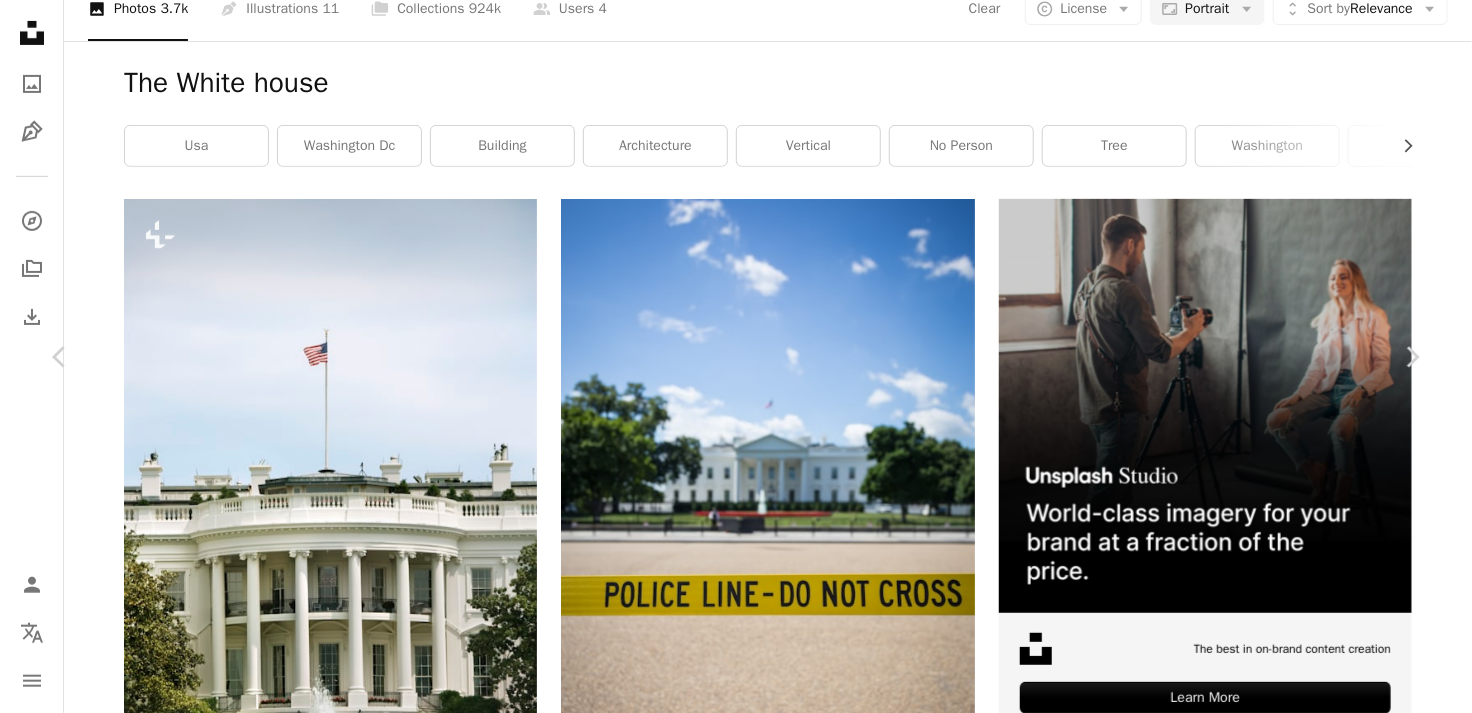drag, startPoint x: 720, startPoint y: 367, endPoint x: 468, endPoint y: 448, distance: 264.69794 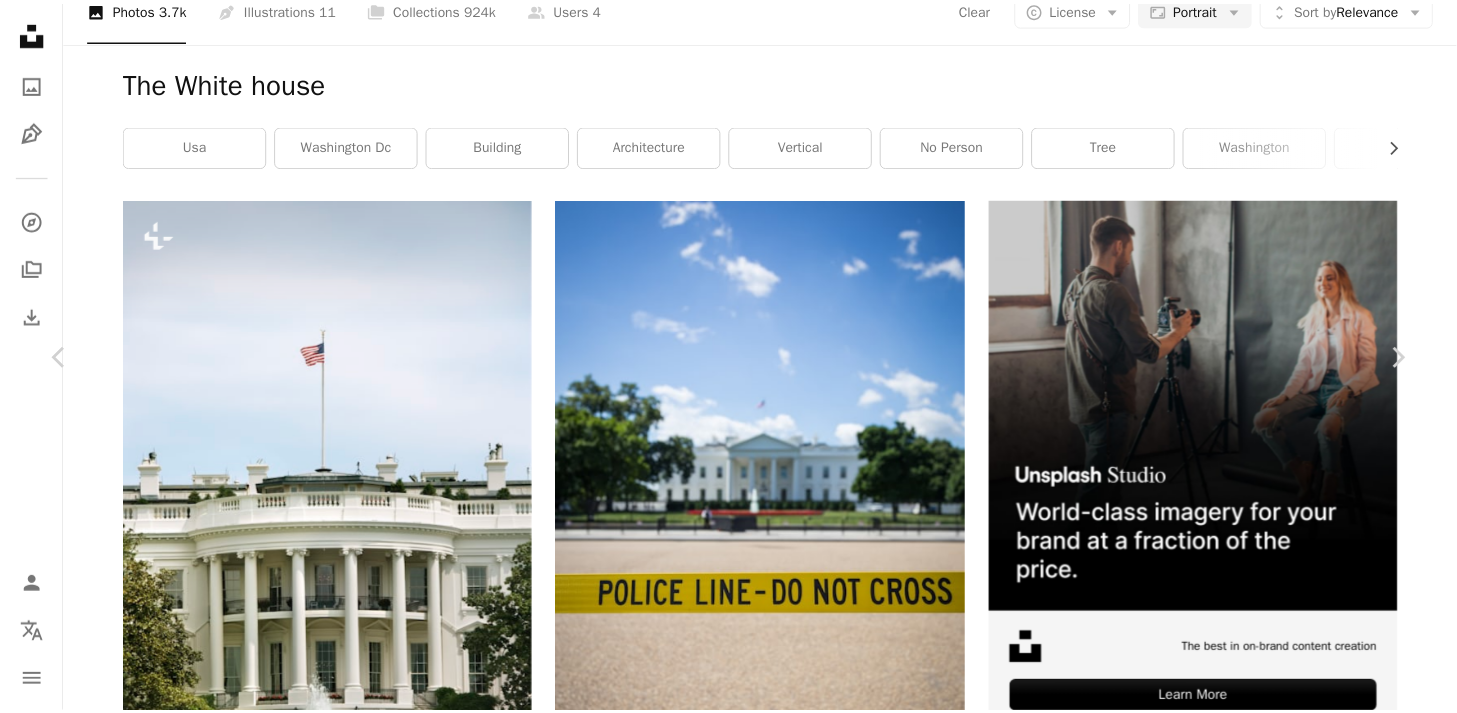 scroll, scrollTop: 0, scrollLeft: 0, axis: both 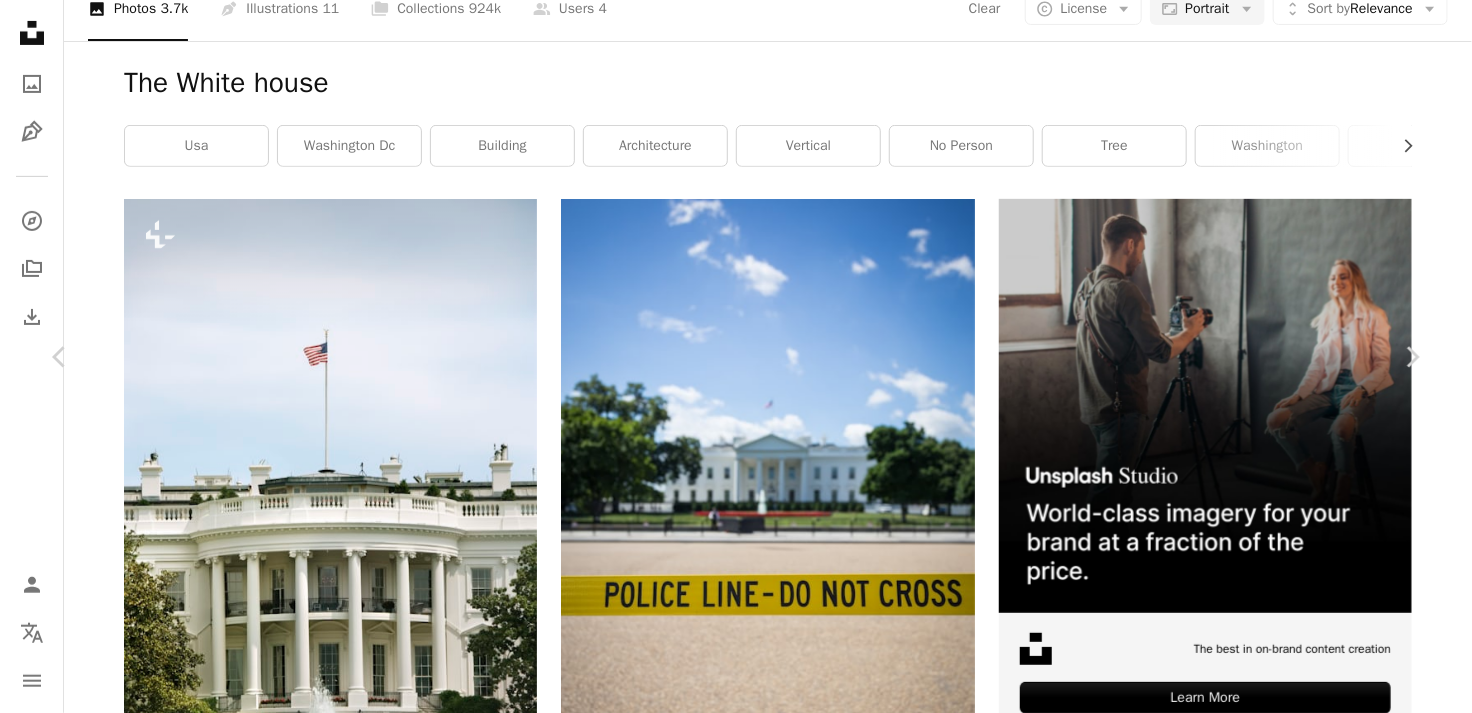 click on "An X shape" at bounding box center (20, 20) 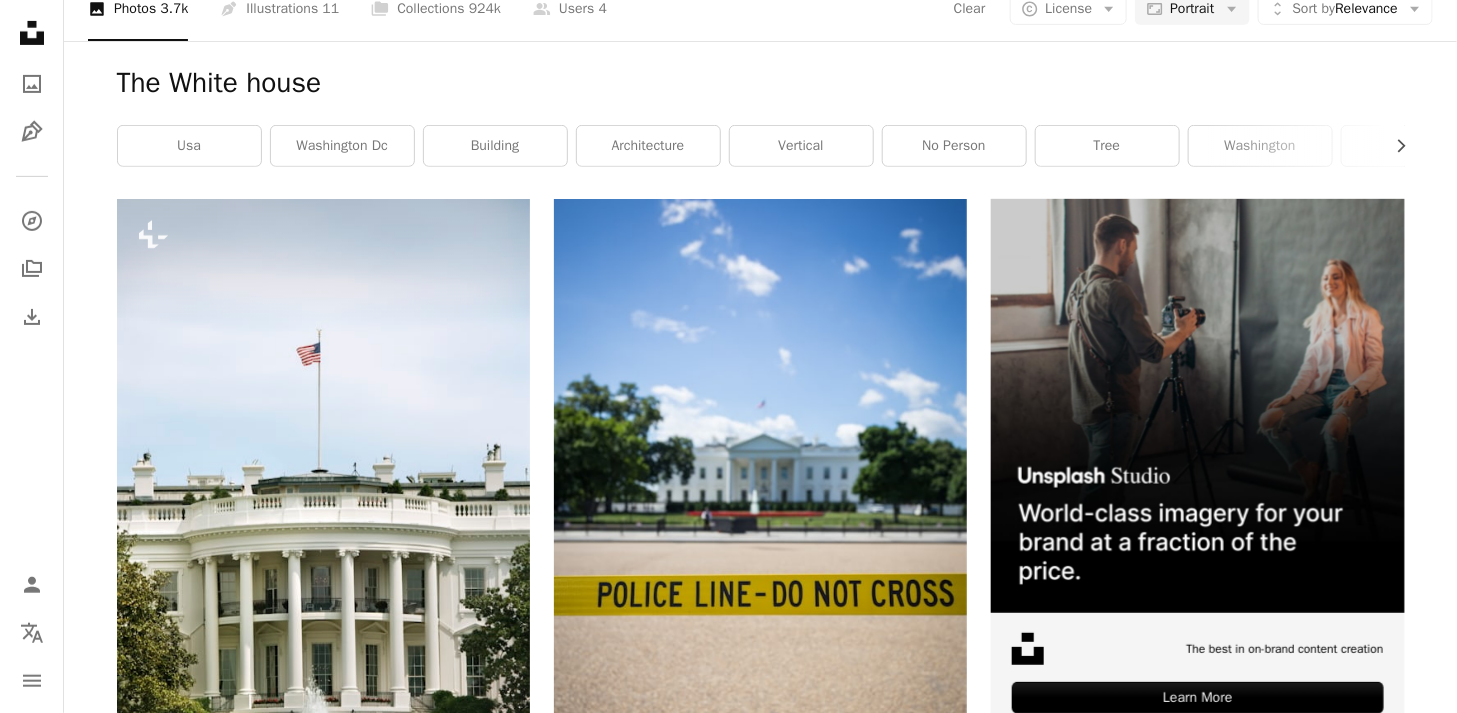 scroll, scrollTop: 0, scrollLeft: 0, axis: both 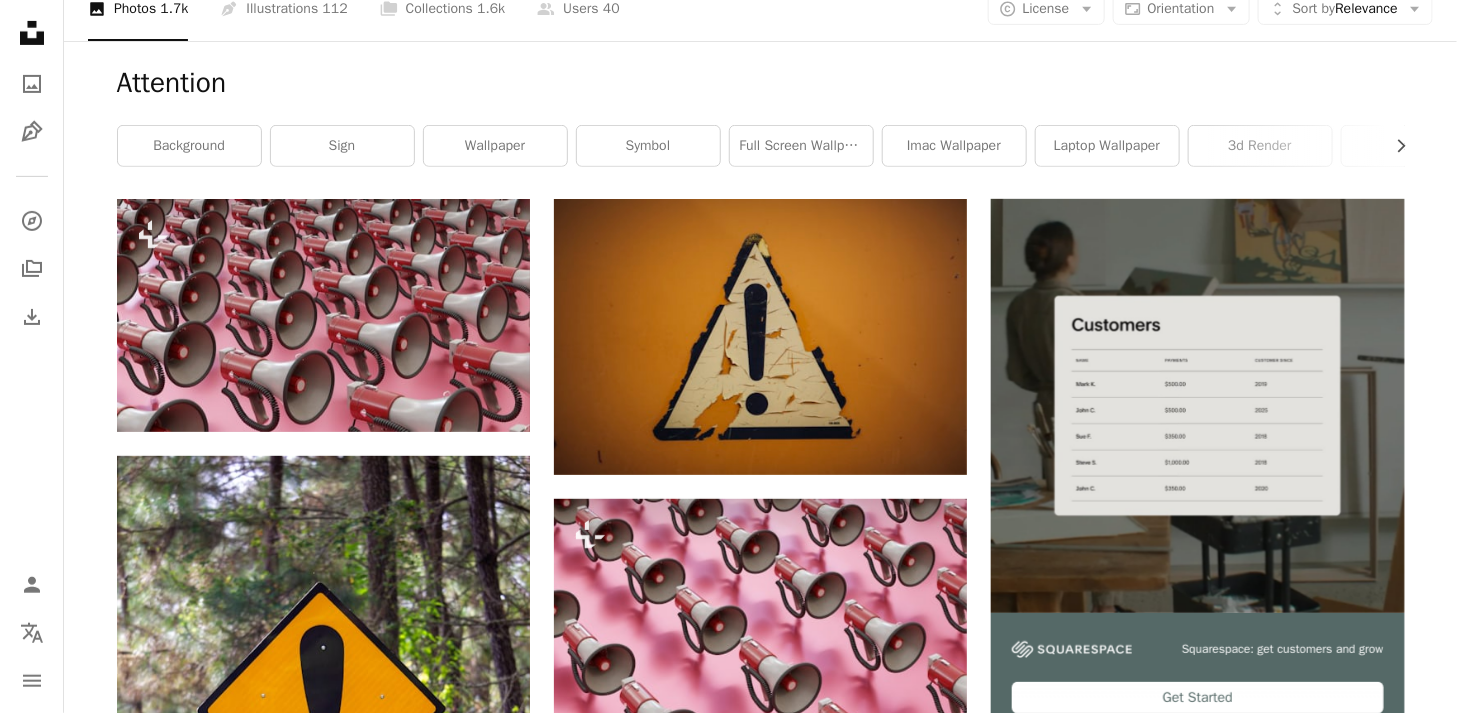 drag, startPoint x: 194, startPoint y: 30, endPoint x: 128, endPoint y: 34, distance: 66.1211 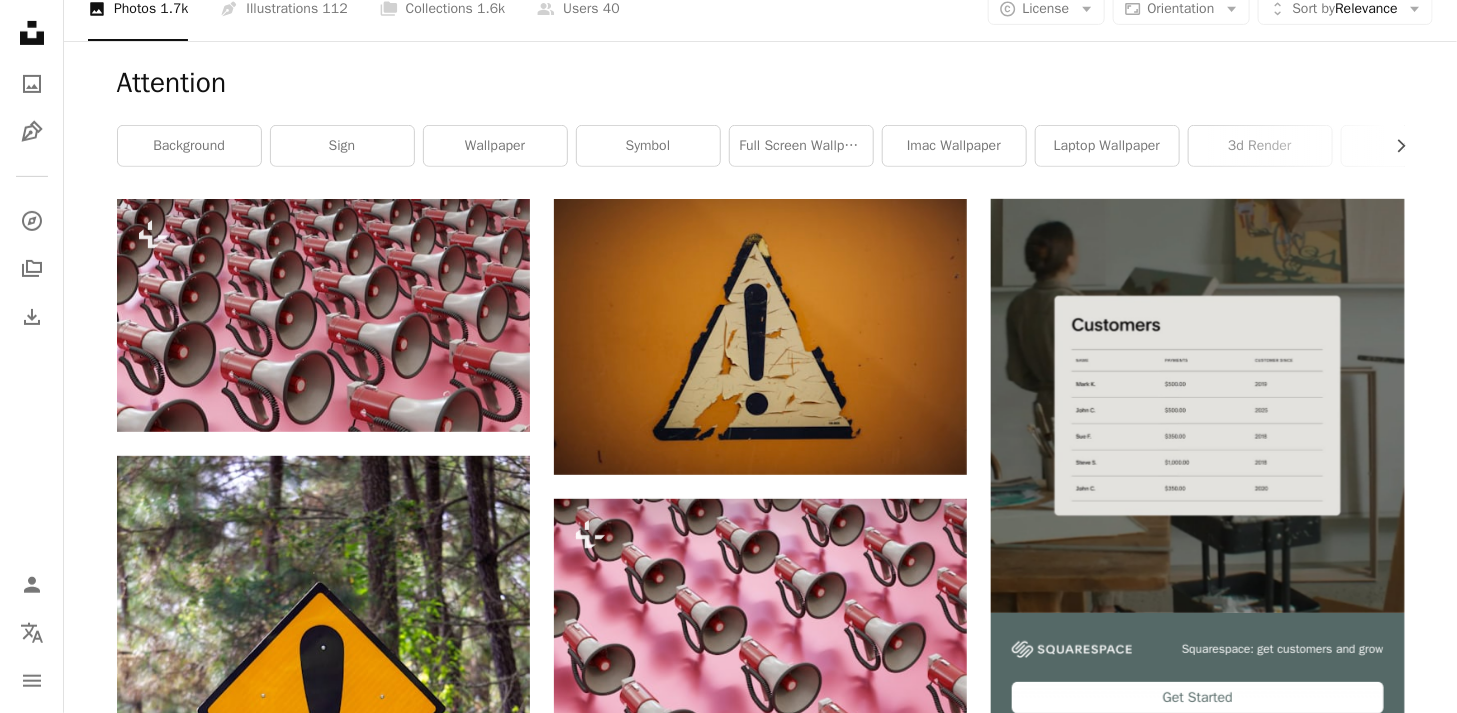type on "********" 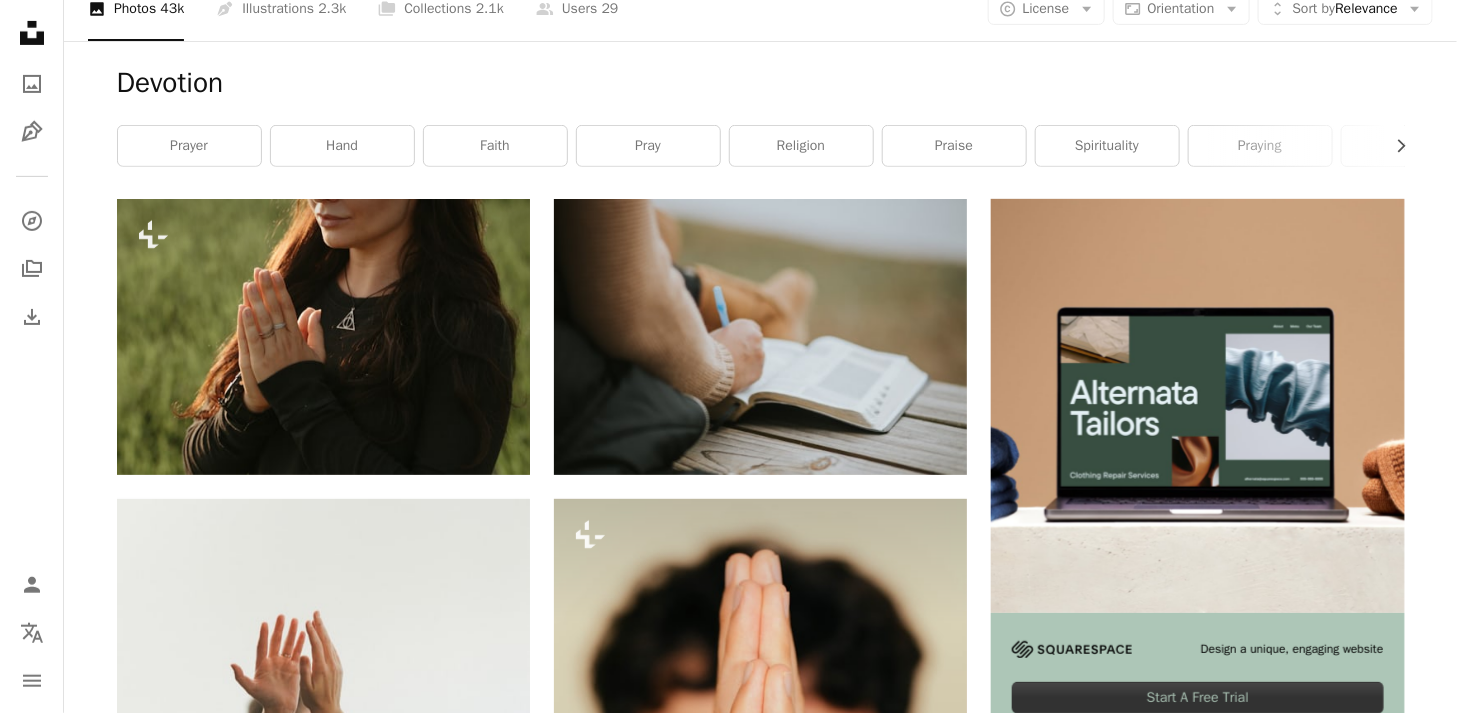 scroll, scrollTop: 3800, scrollLeft: 0, axis: vertical 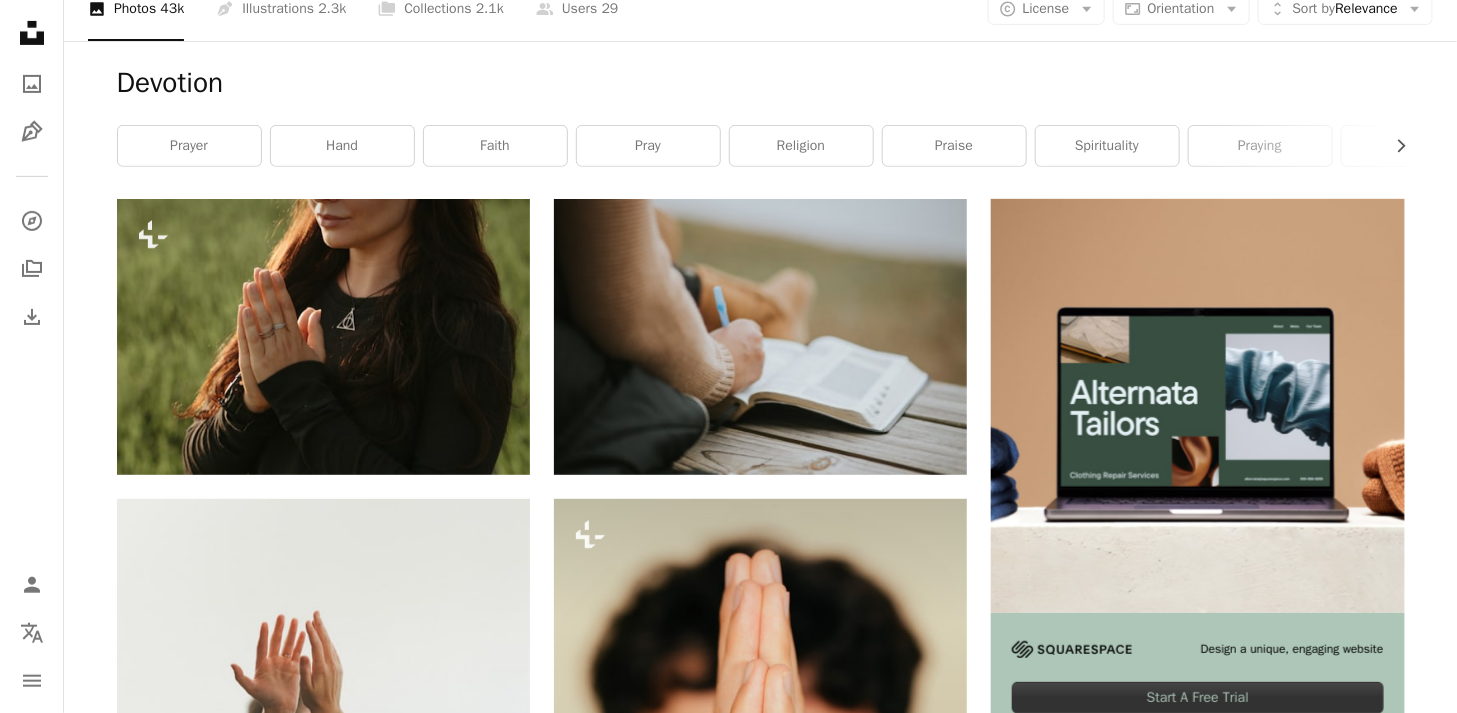 click on "Load more" at bounding box center [761, 4014] 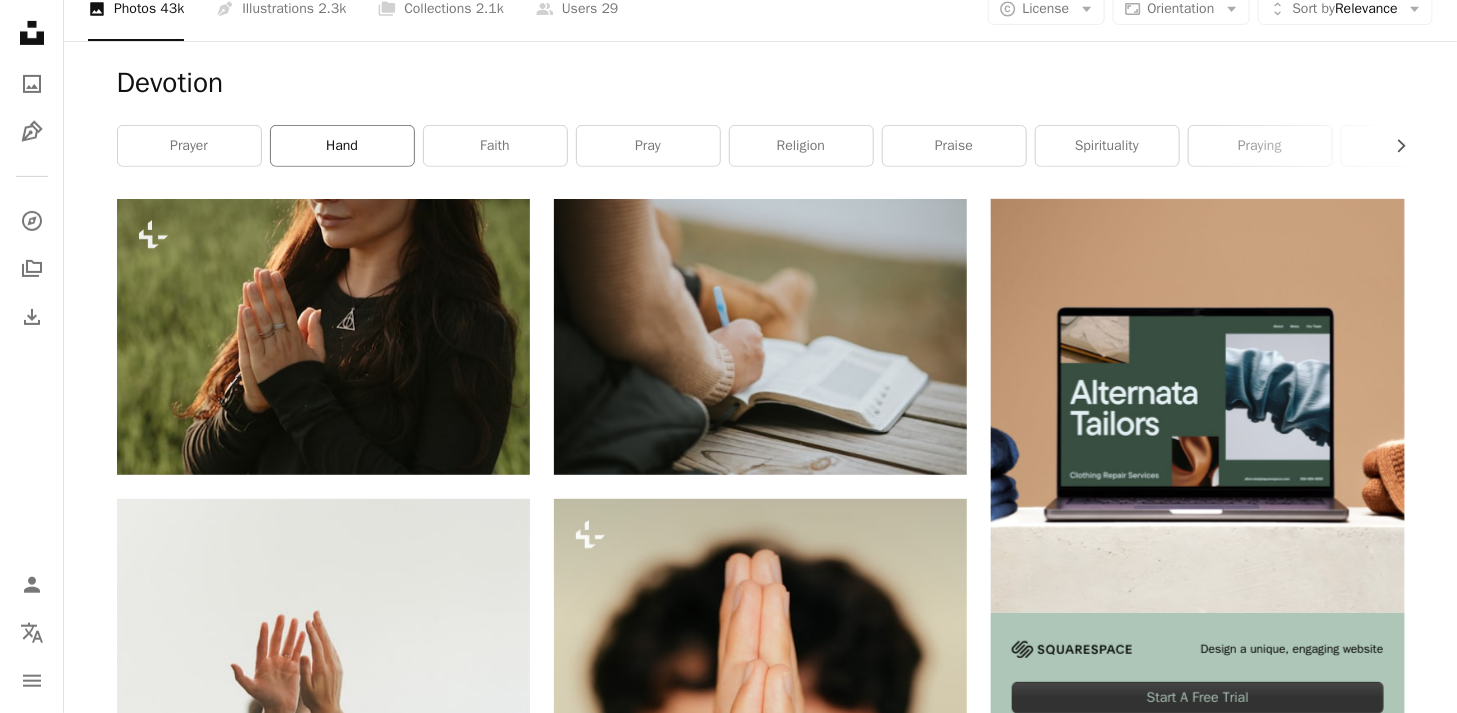 click on "hand" at bounding box center [342, 146] 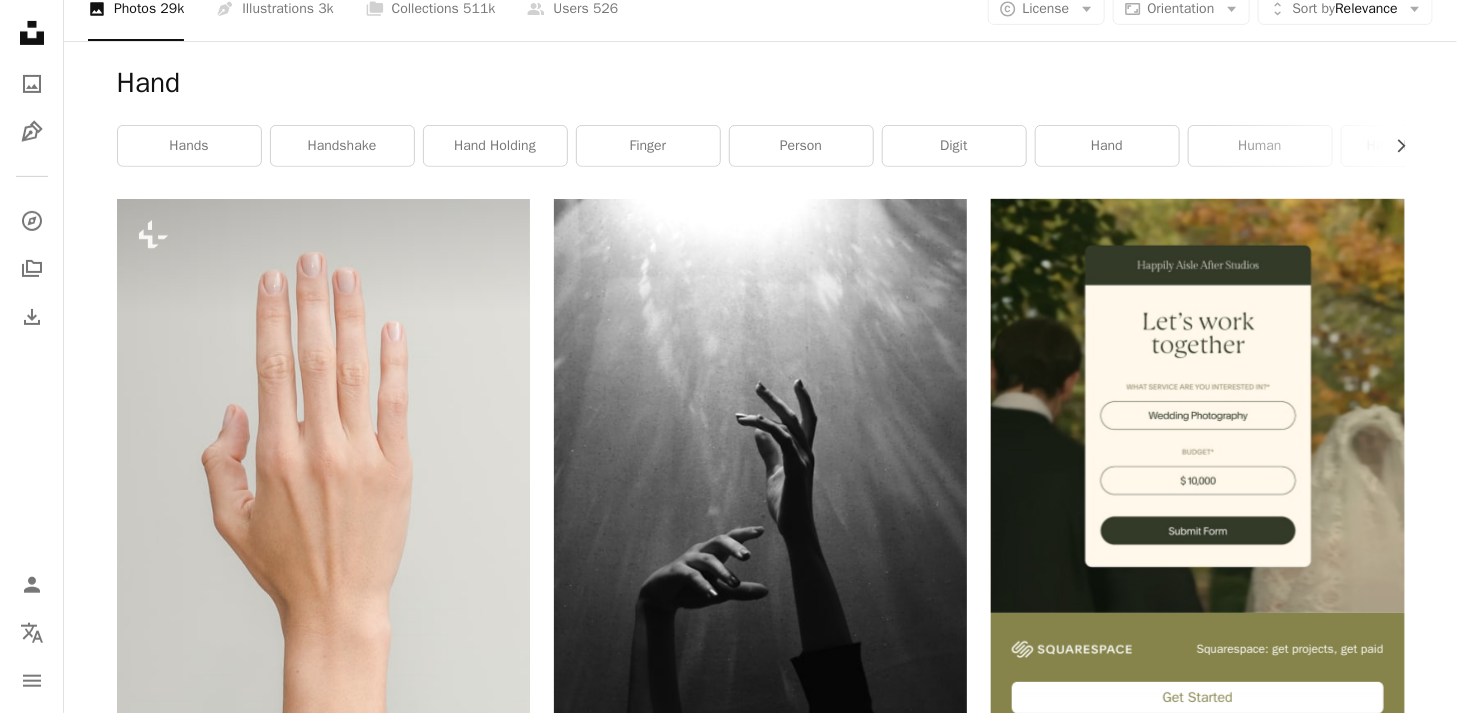 scroll, scrollTop: 4800, scrollLeft: 0, axis: vertical 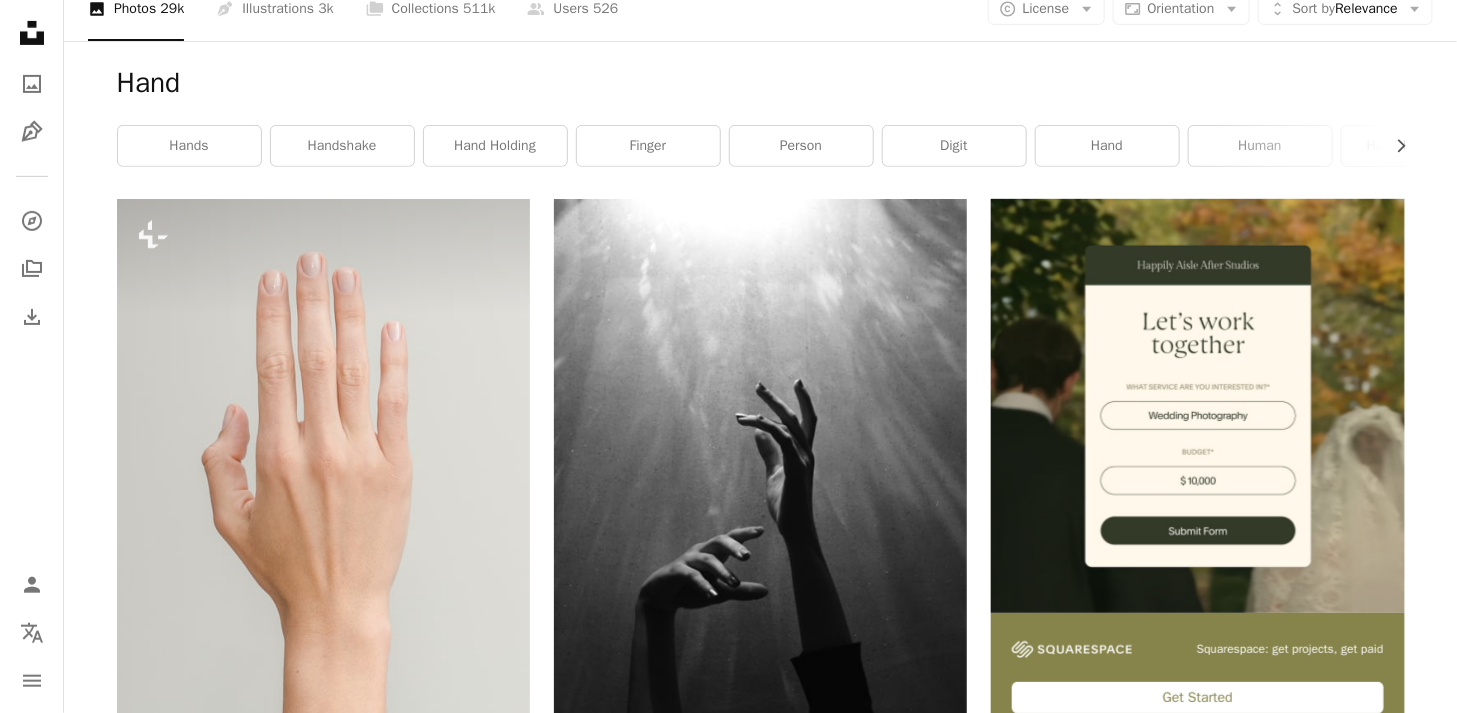 drag, startPoint x: 131, startPoint y: 29, endPoint x: 196, endPoint y: 35, distance: 65.27634 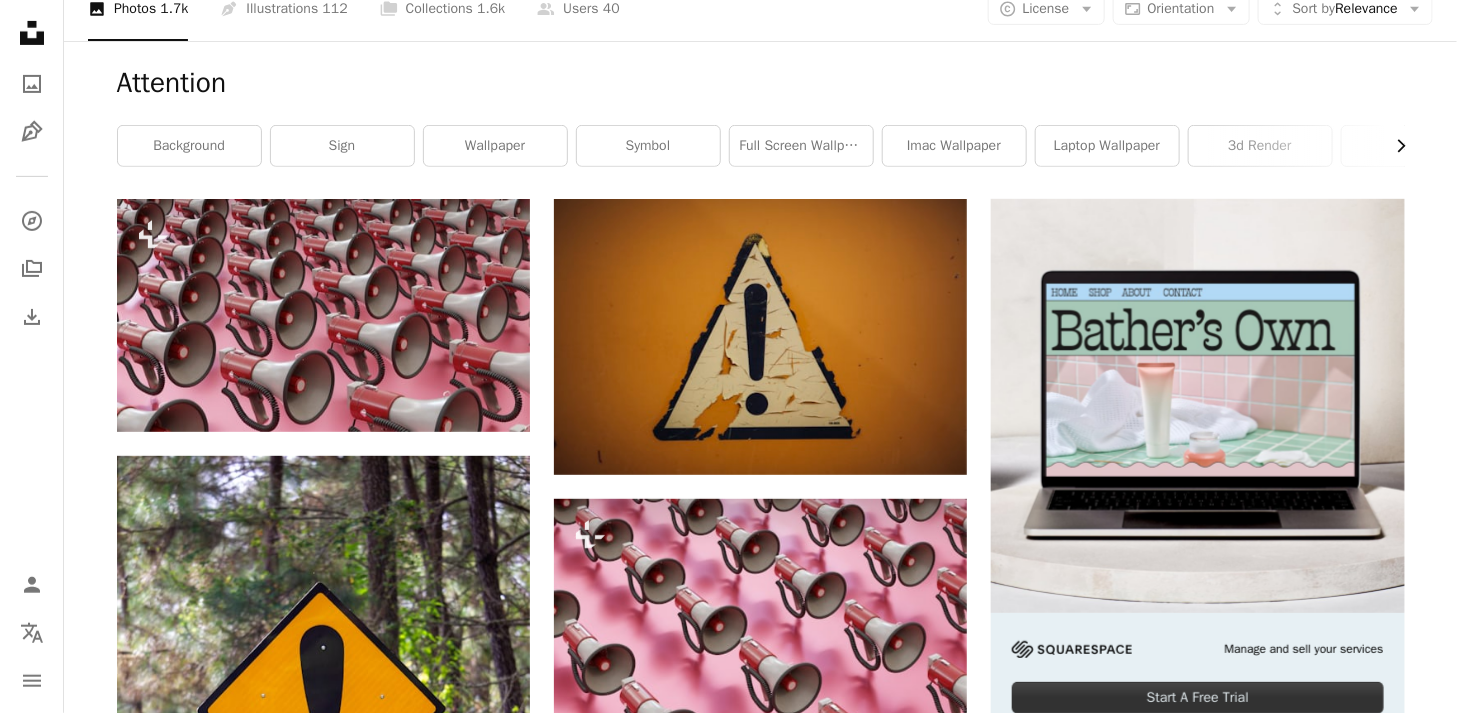 click on "Chevron right" 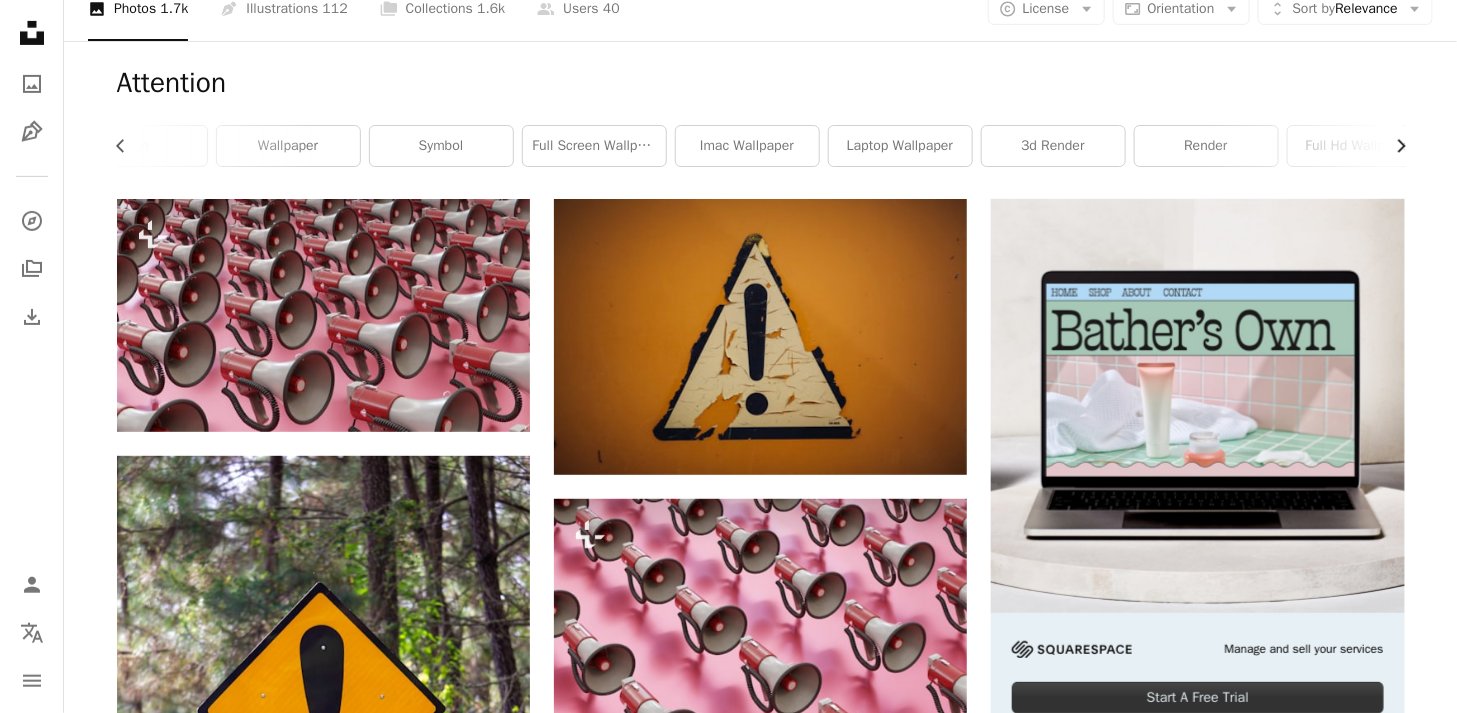 scroll, scrollTop: 0, scrollLeft: 300, axis: horizontal 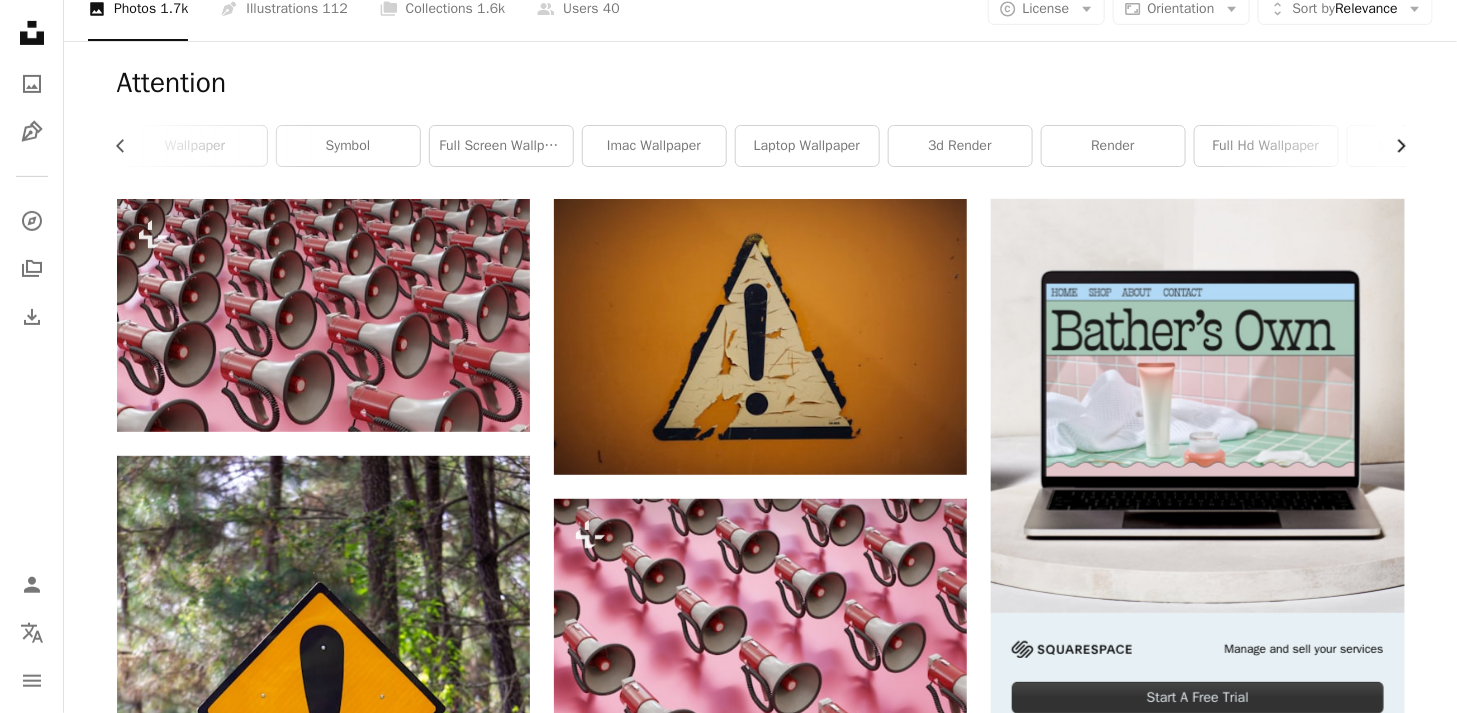 click 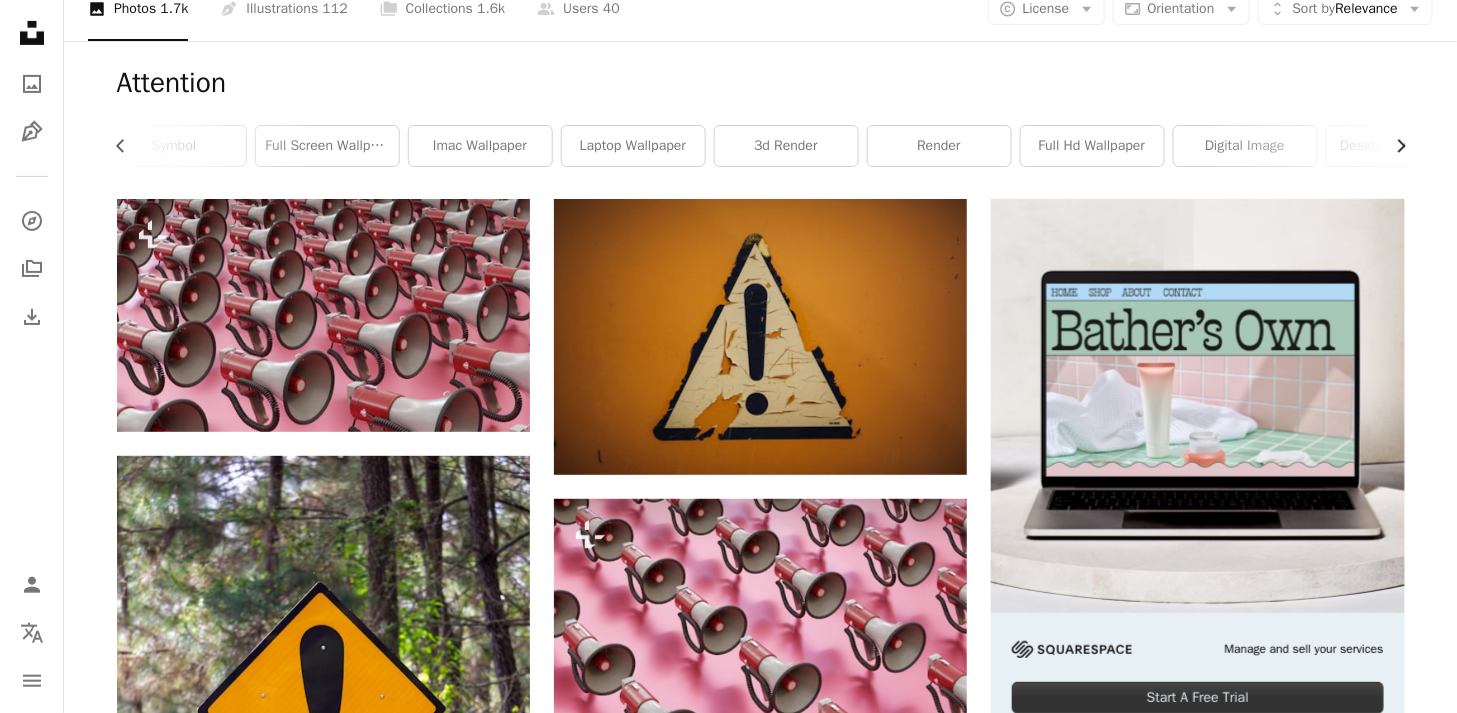 scroll, scrollTop: 0, scrollLeft: 540, axis: horizontal 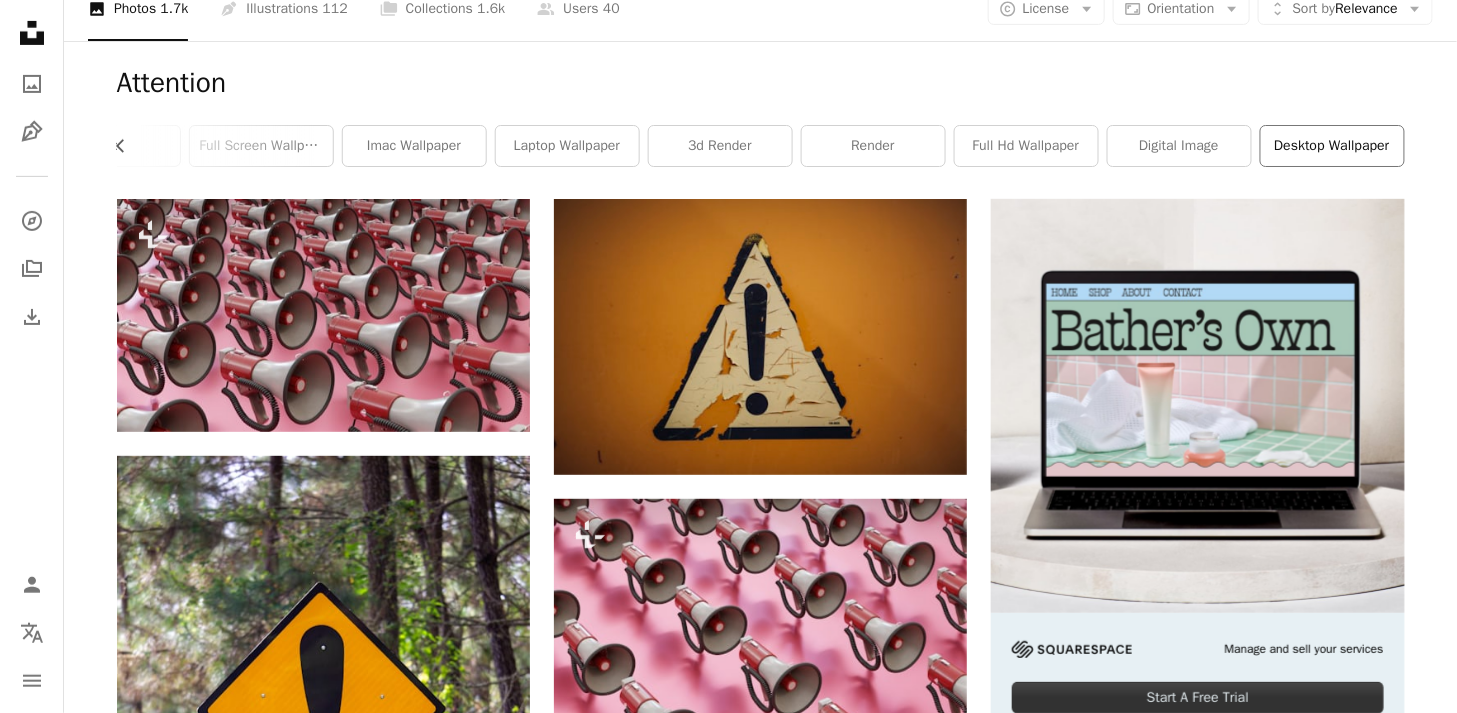 click on "desktop wallpaper" at bounding box center (1332, 146) 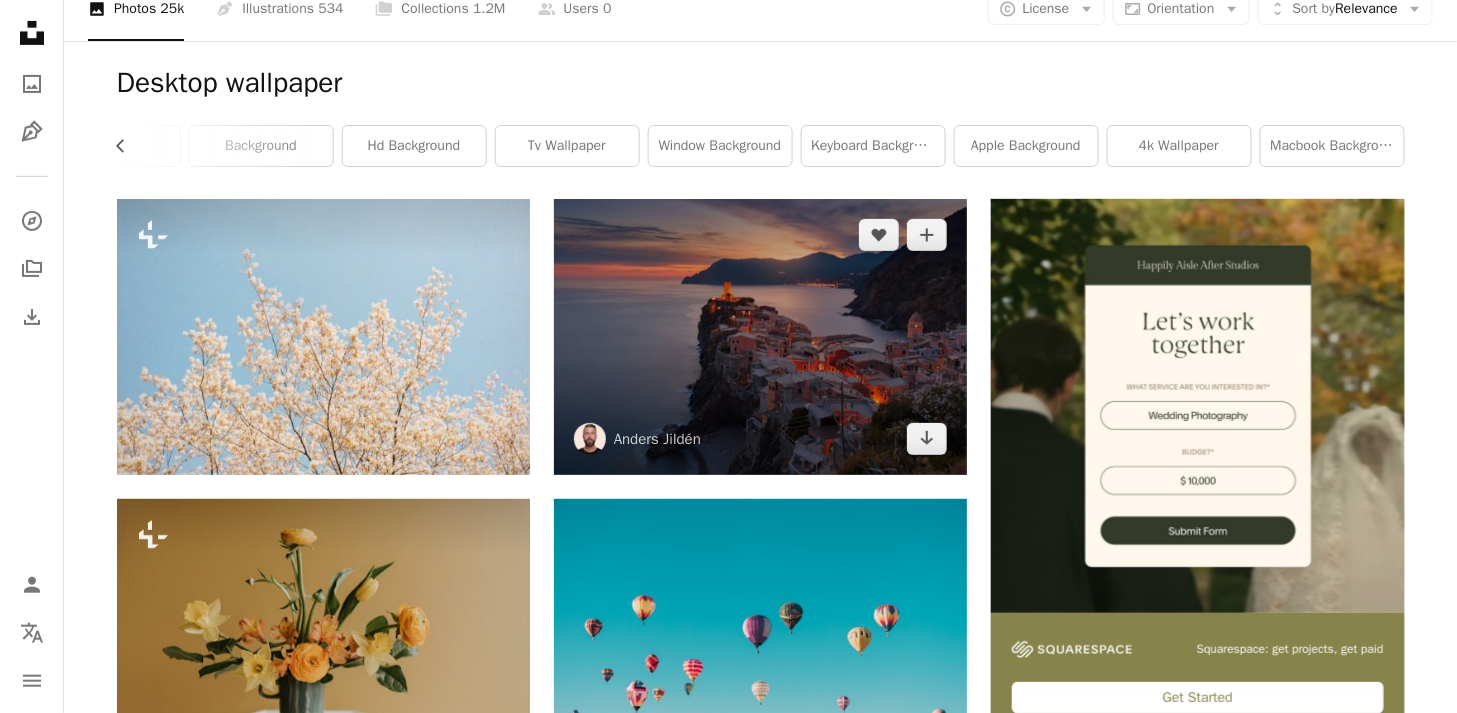 scroll, scrollTop: 0, scrollLeft: 0, axis: both 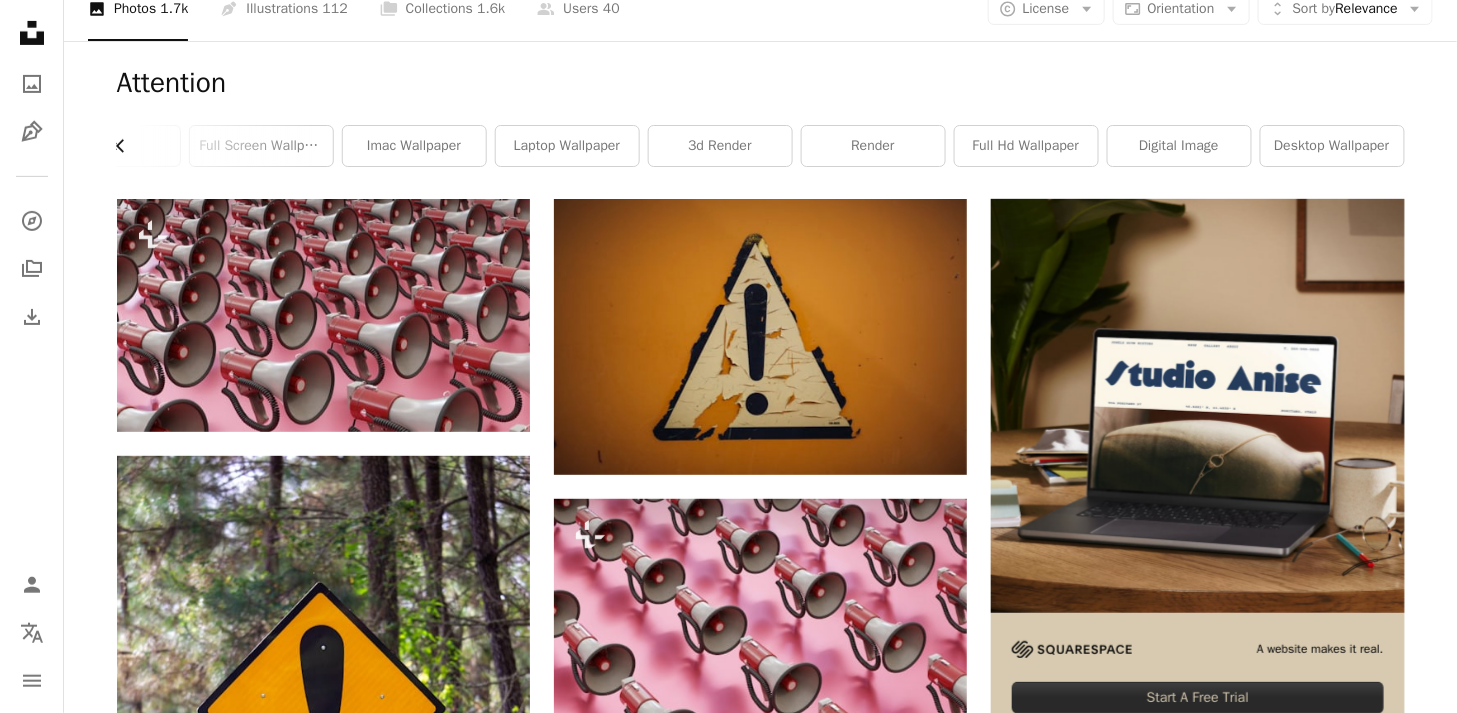 click on "Chevron left" 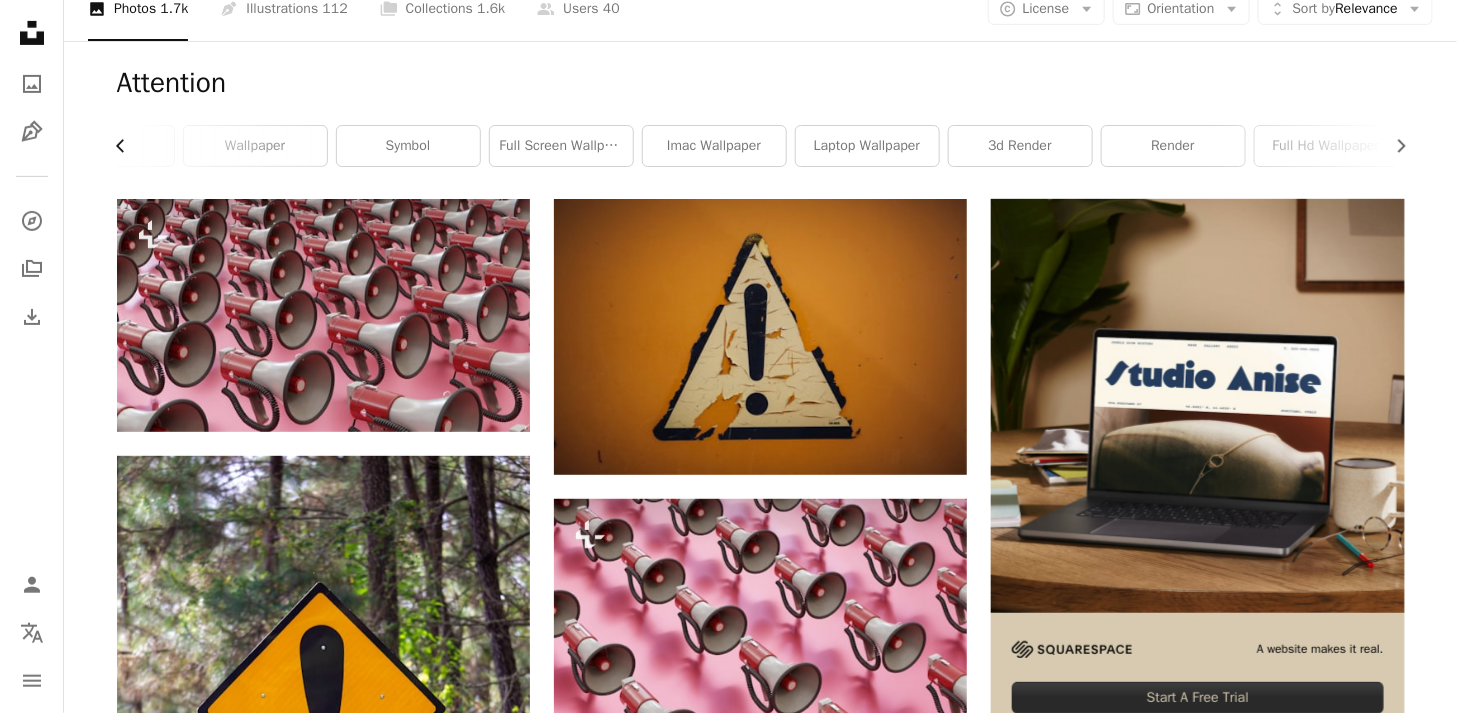 click on "Chevron left" 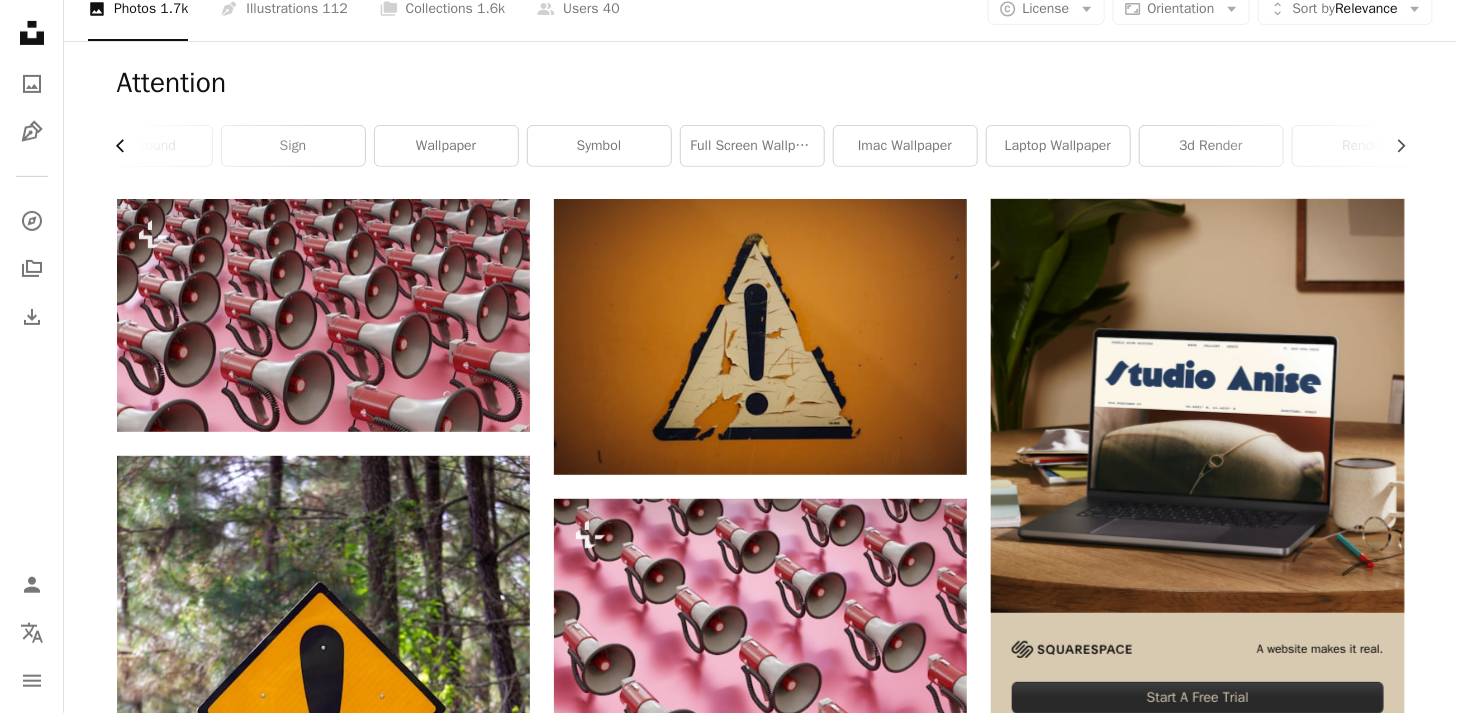 scroll, scrollTop: 0, scrollLeft: 0, axis: both 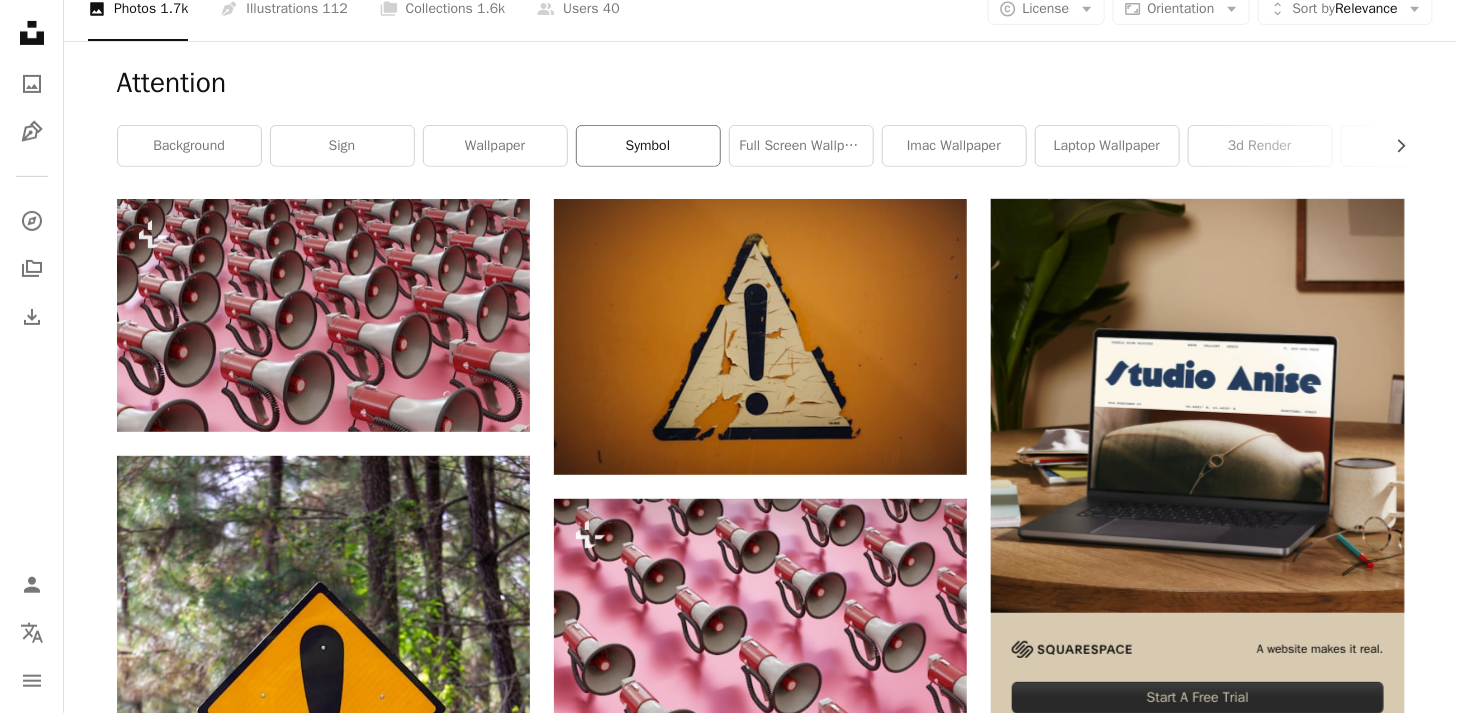 click on "symbol" at bounding box center [648, 146] 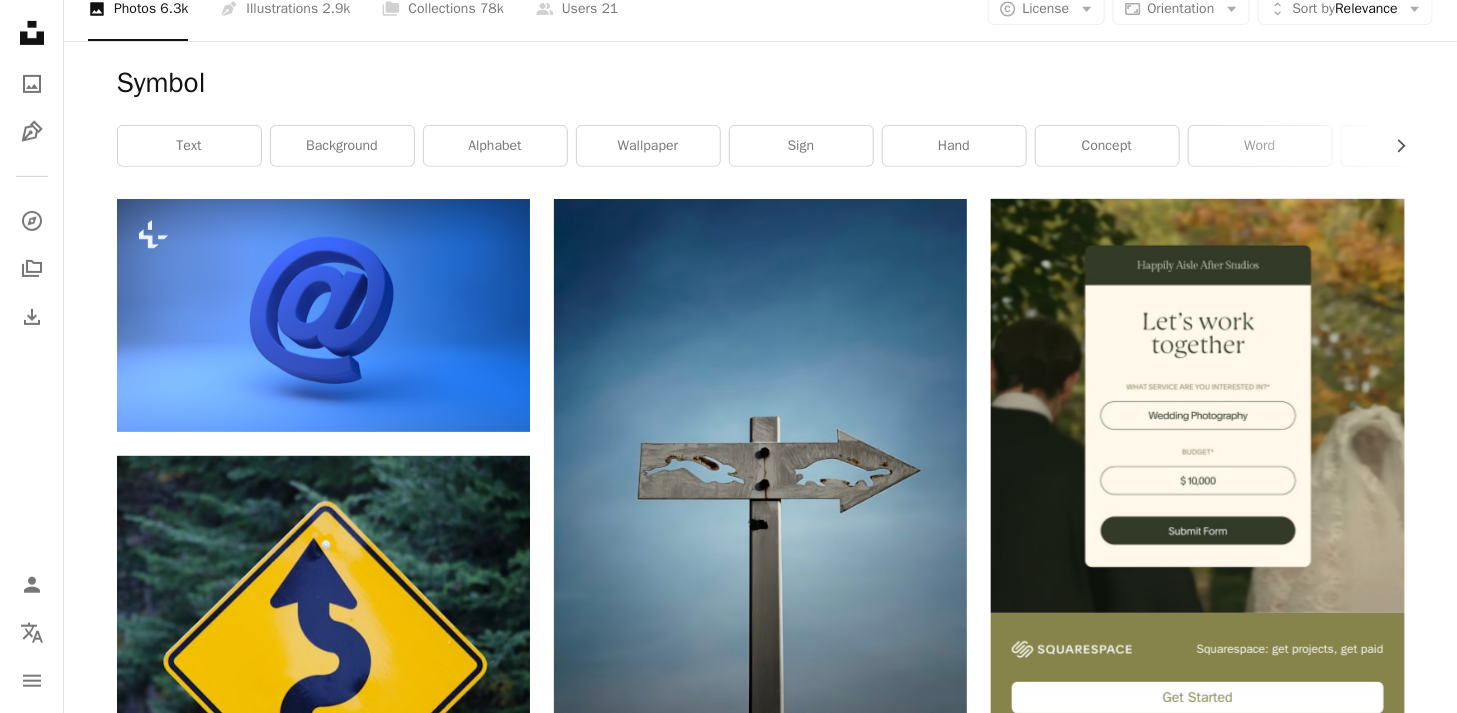 scroll, scrollTop: 0, scrollLeft: 0, axis: both 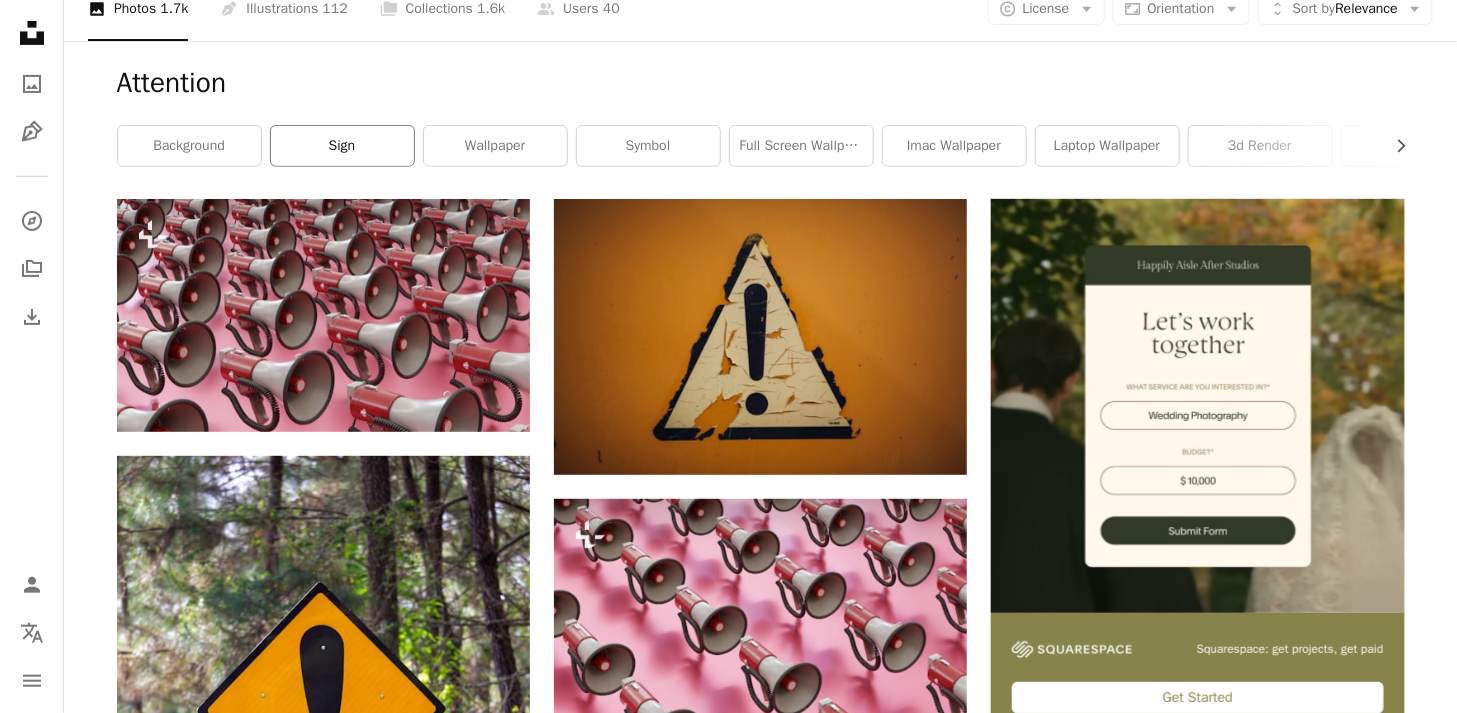 click on "sign" at bounding box center (342, 146) 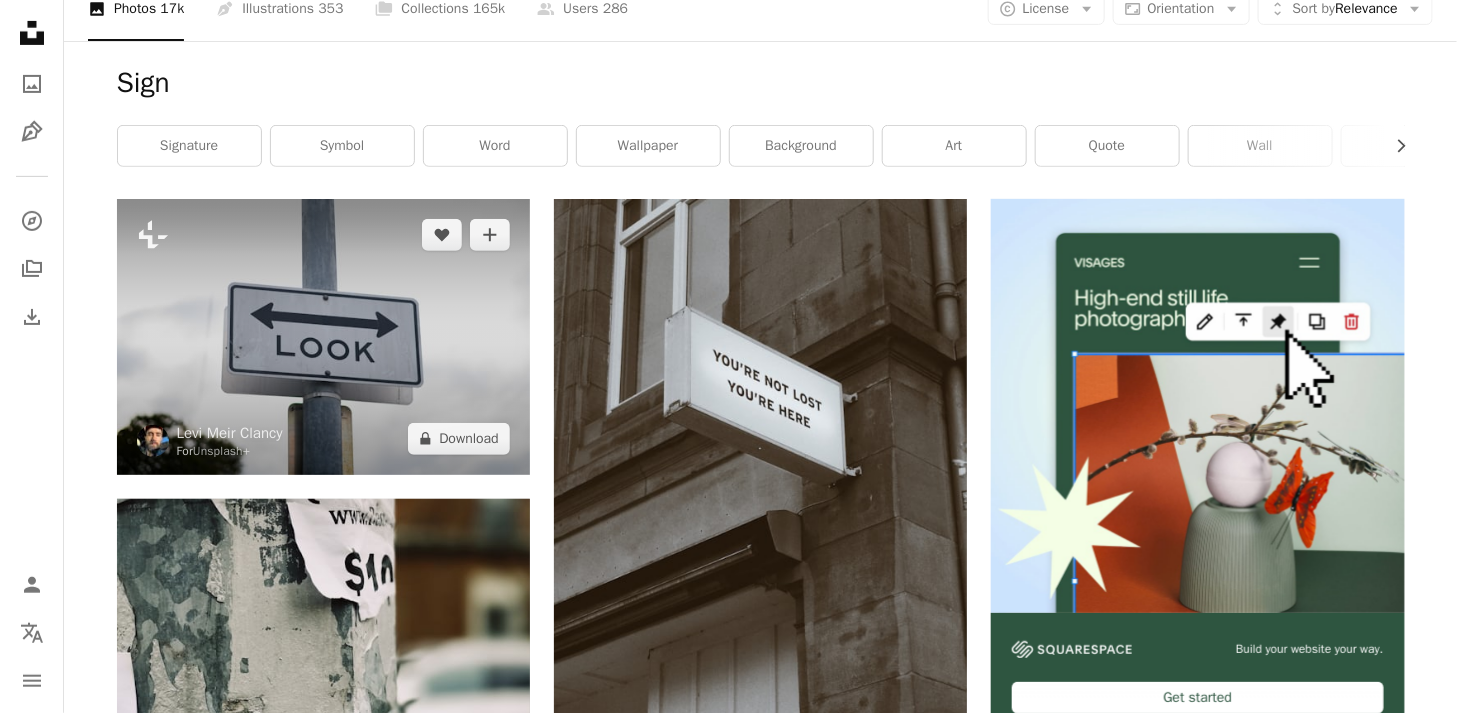 scroll, scrollTop: 0, scrollLeft: 0, axis: both 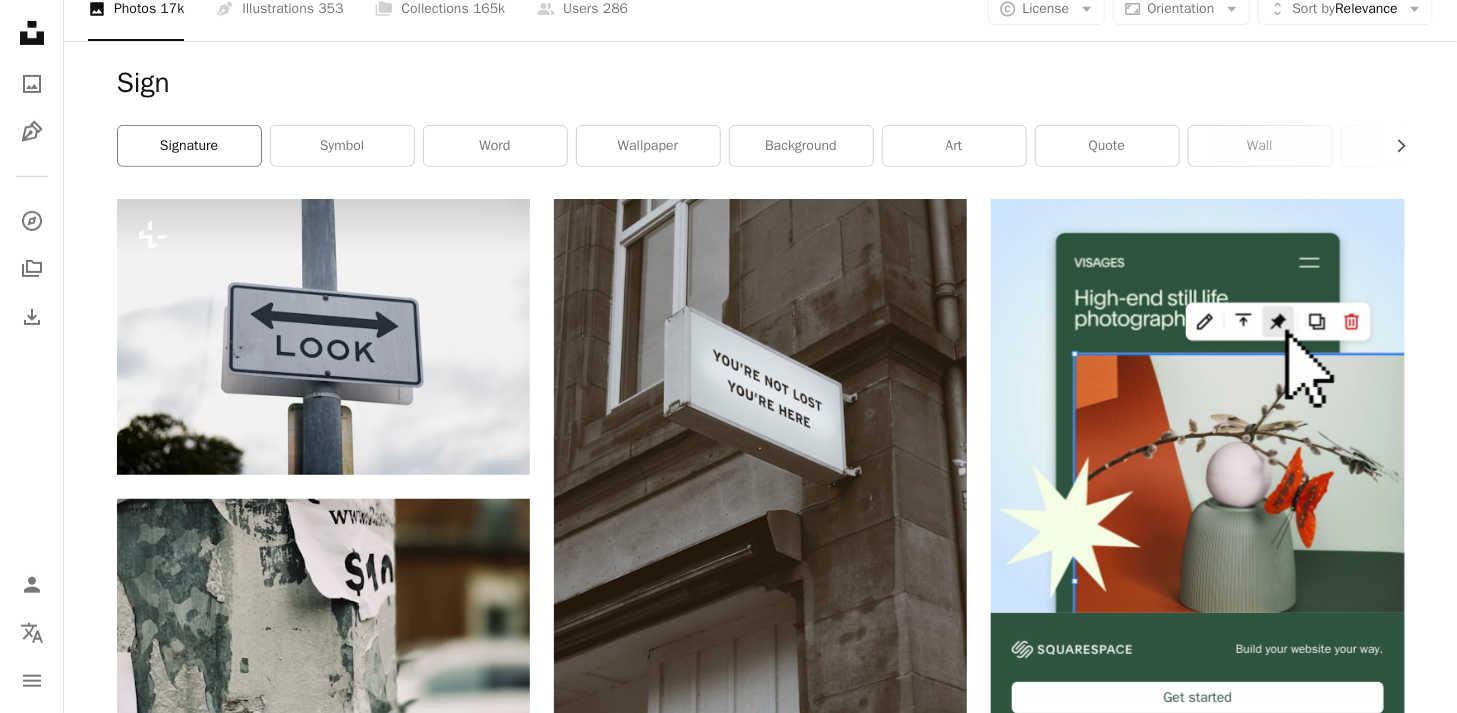 click on "signature" at bounding box center [189, 146] 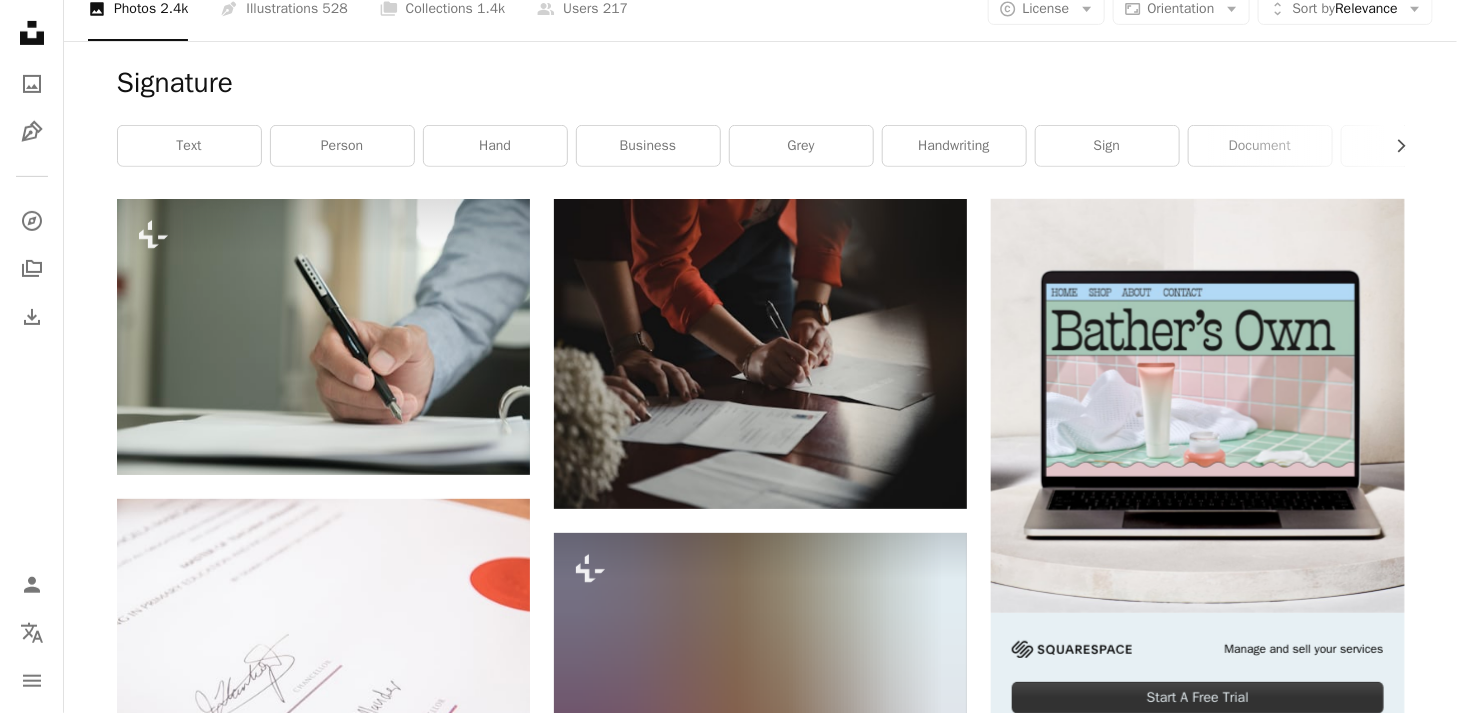 scroll, scrollTop: 0, scrollLeft: 0, axis: both 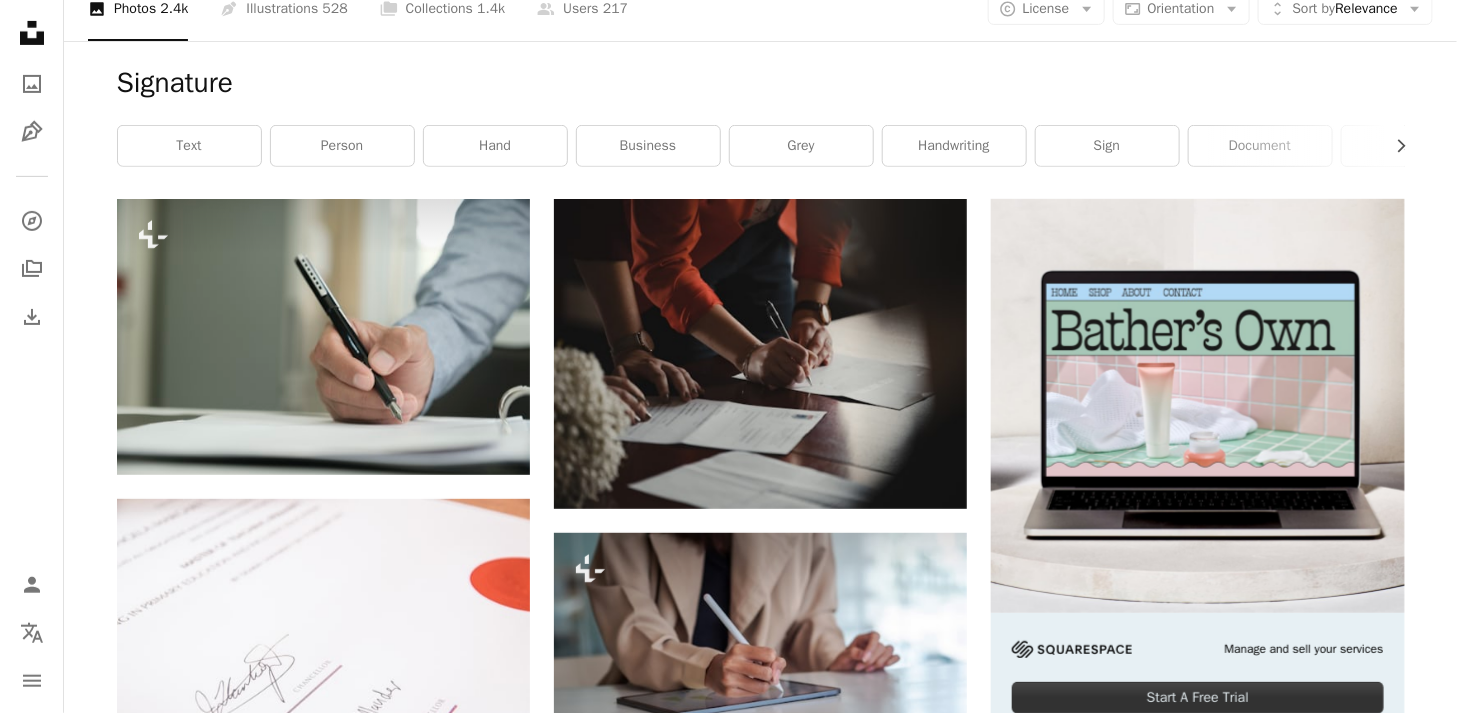 drag, startPoint x: 133, startPoint y: 33, endPoint x: 227, endPoint y: 33, distance: 94 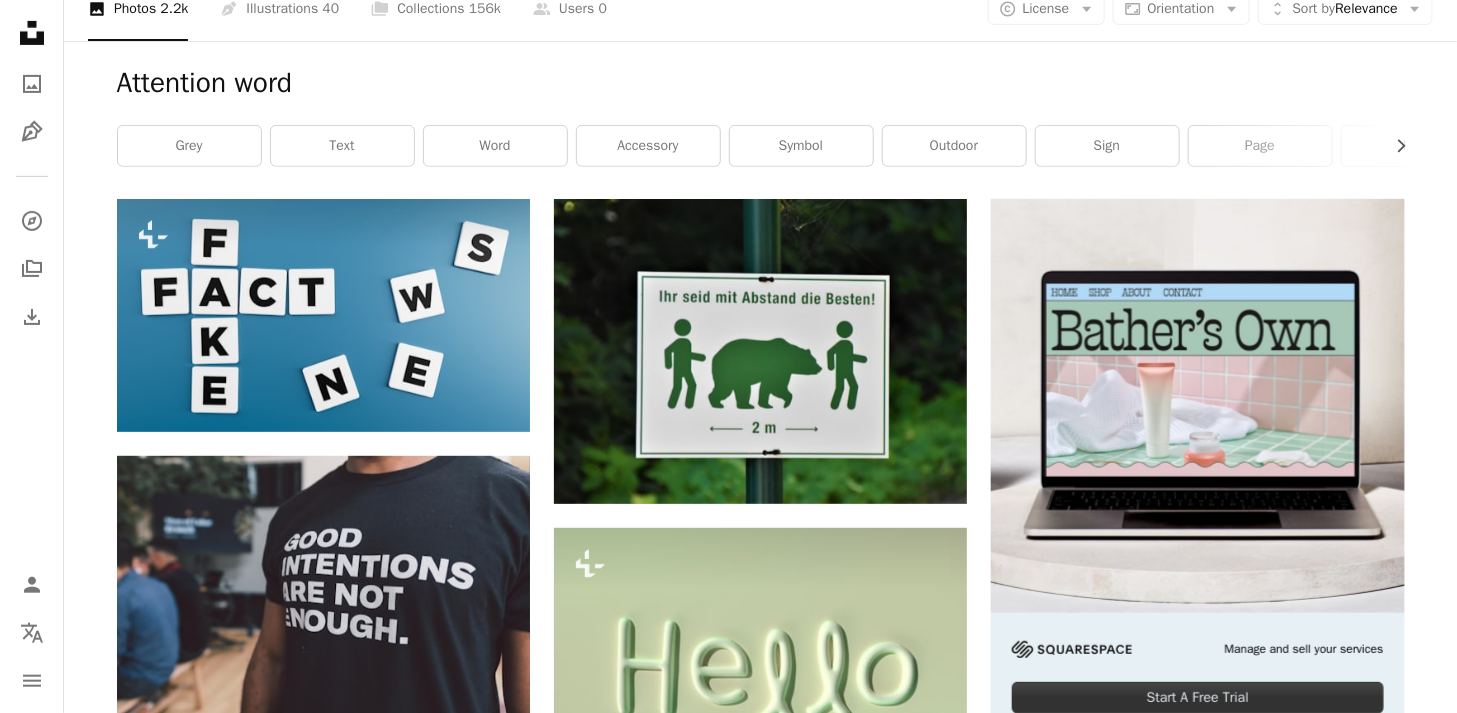 scroll, scrollTop: 2900, scrollLeft: 0, axis: vertical 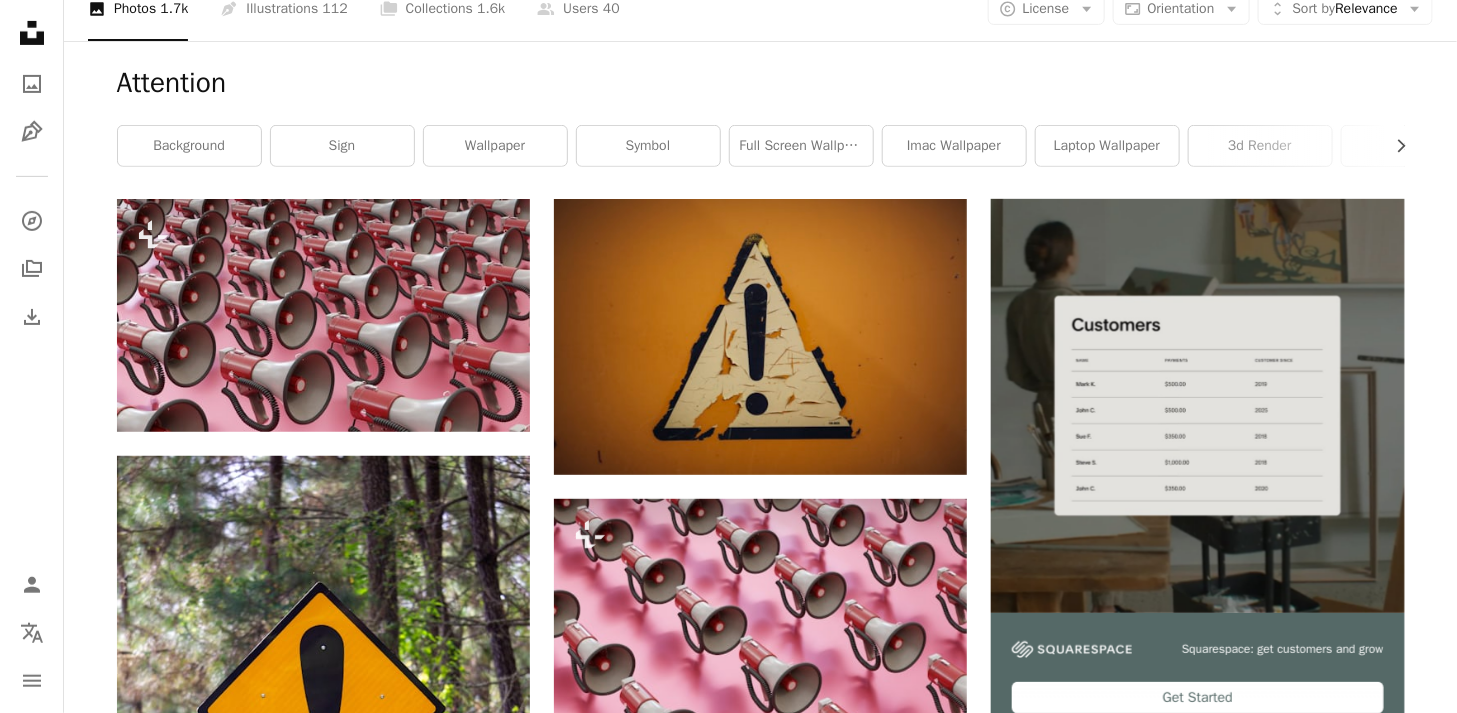 click on "*********" at bounding box center [563, -268] 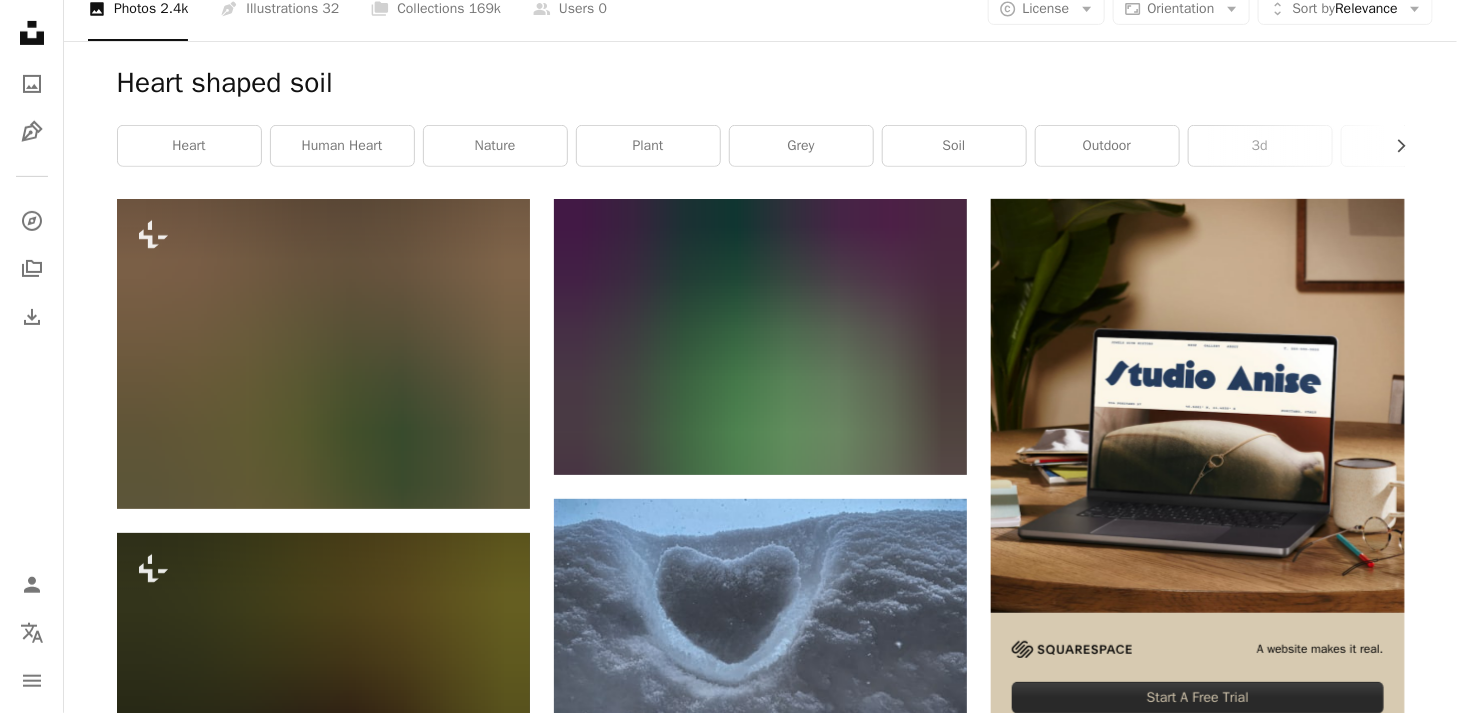 scroll, scrollTop: 2700, scrollLeft: 0, axis: vertical 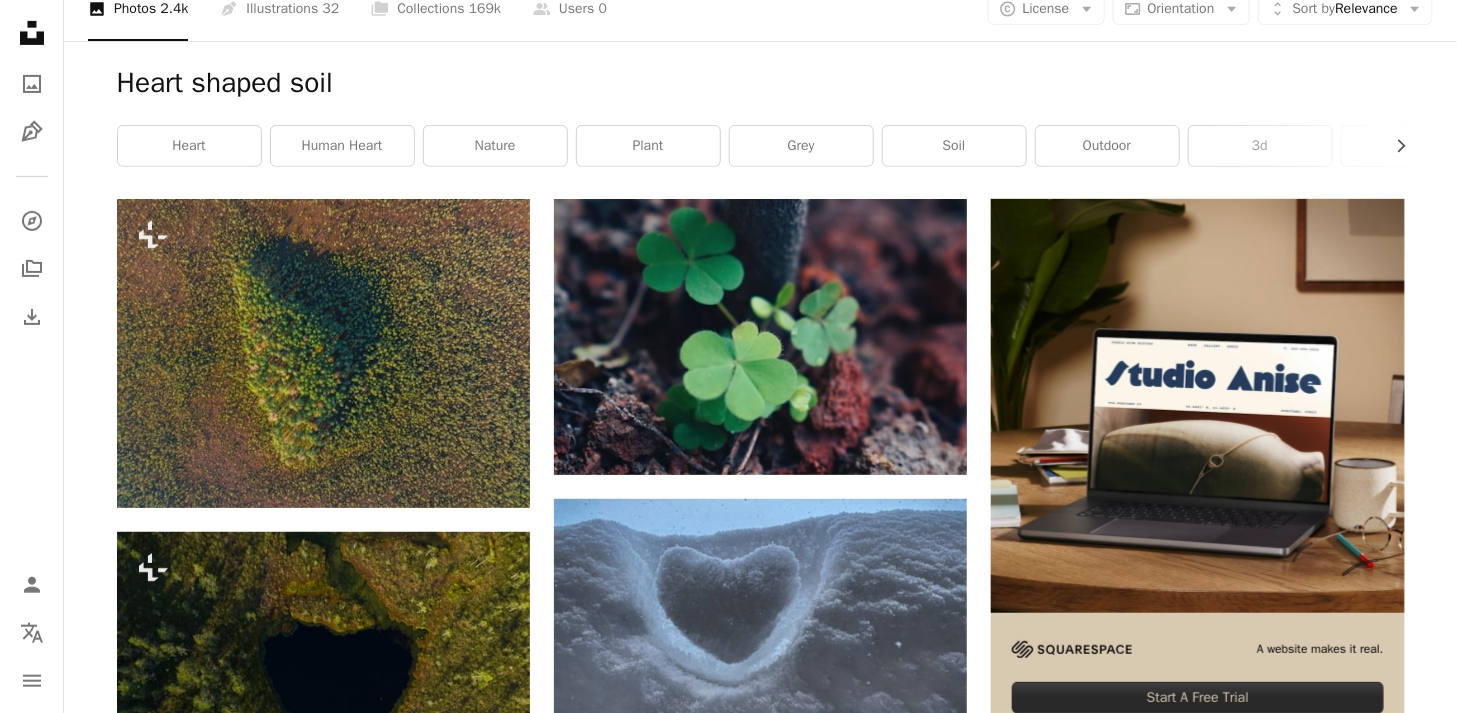 click on "Load more" at bounding box center (761, 2971) 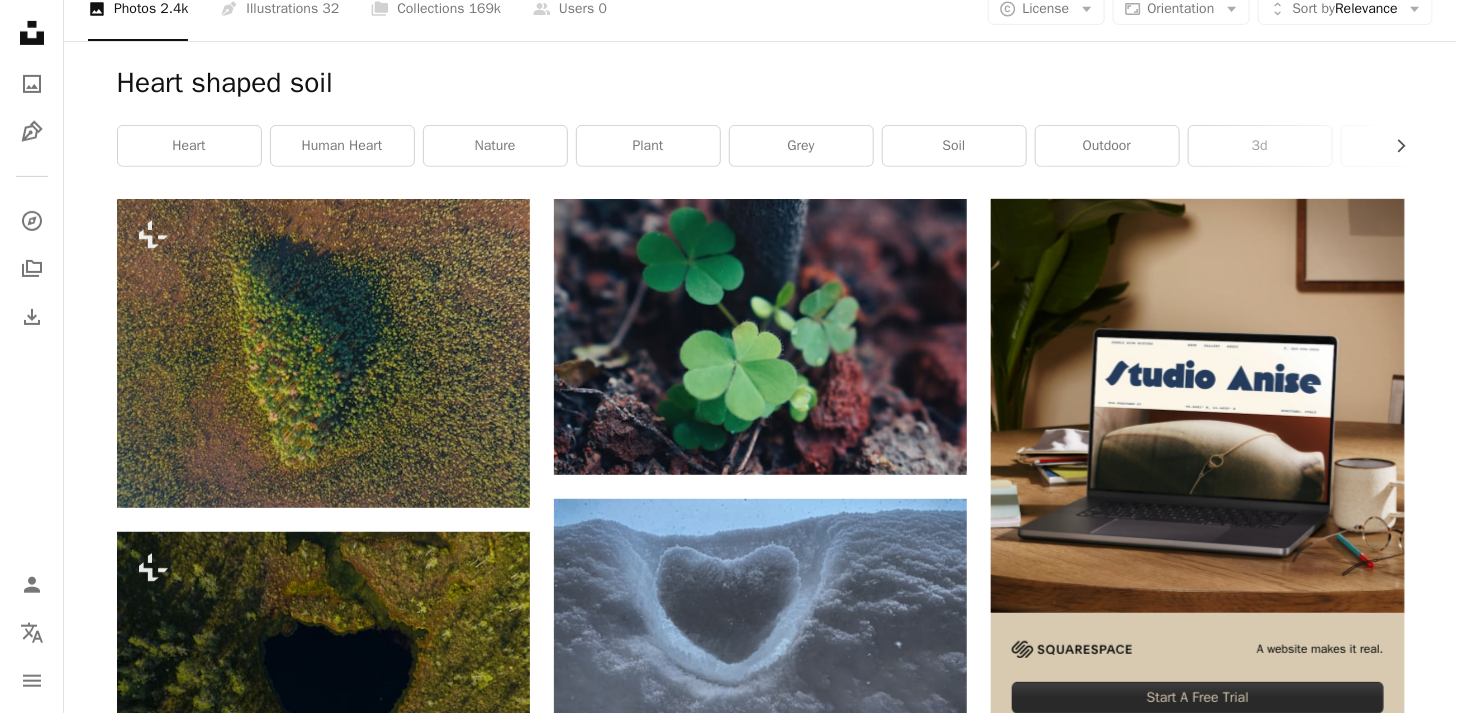 scroll, scrollTop: 16900, scrollLeft: 0, axis: vertical 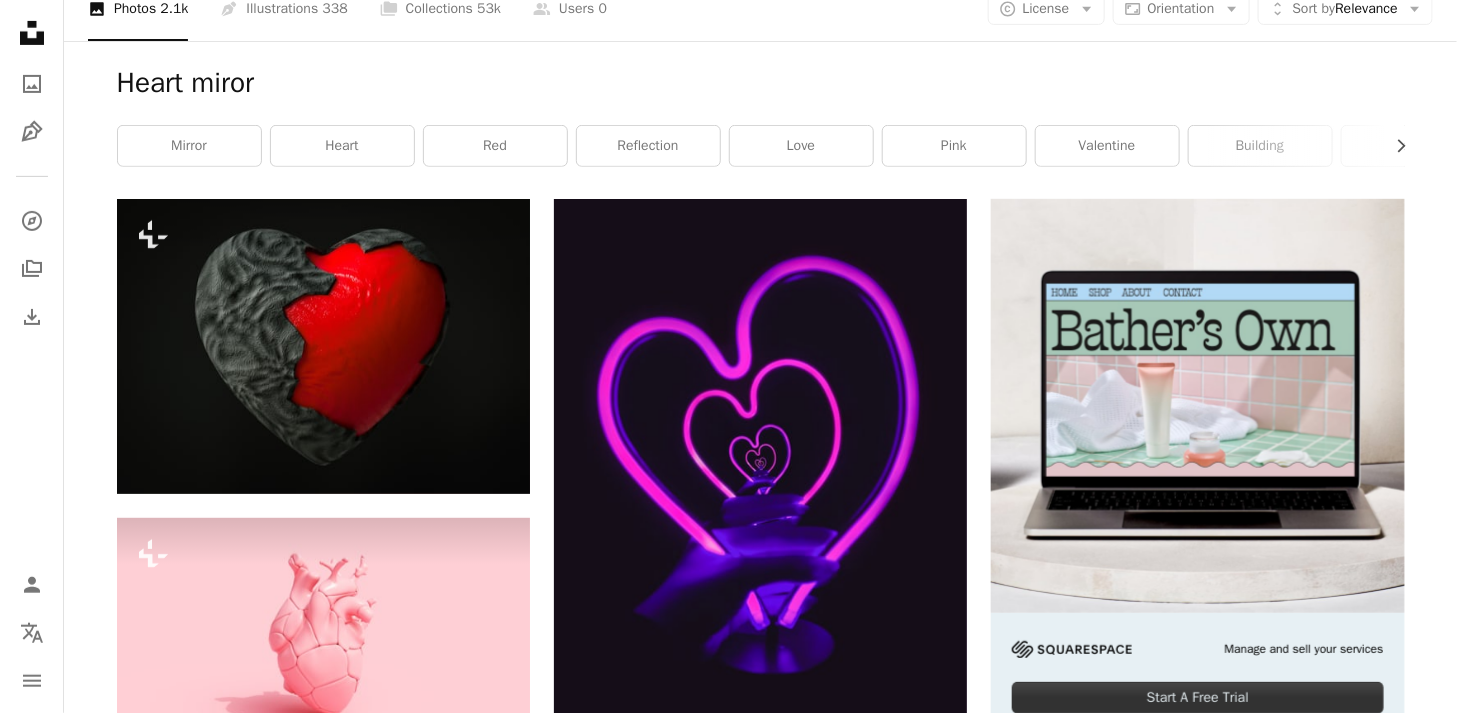 click on "**********" at bounding box center [563, -268] 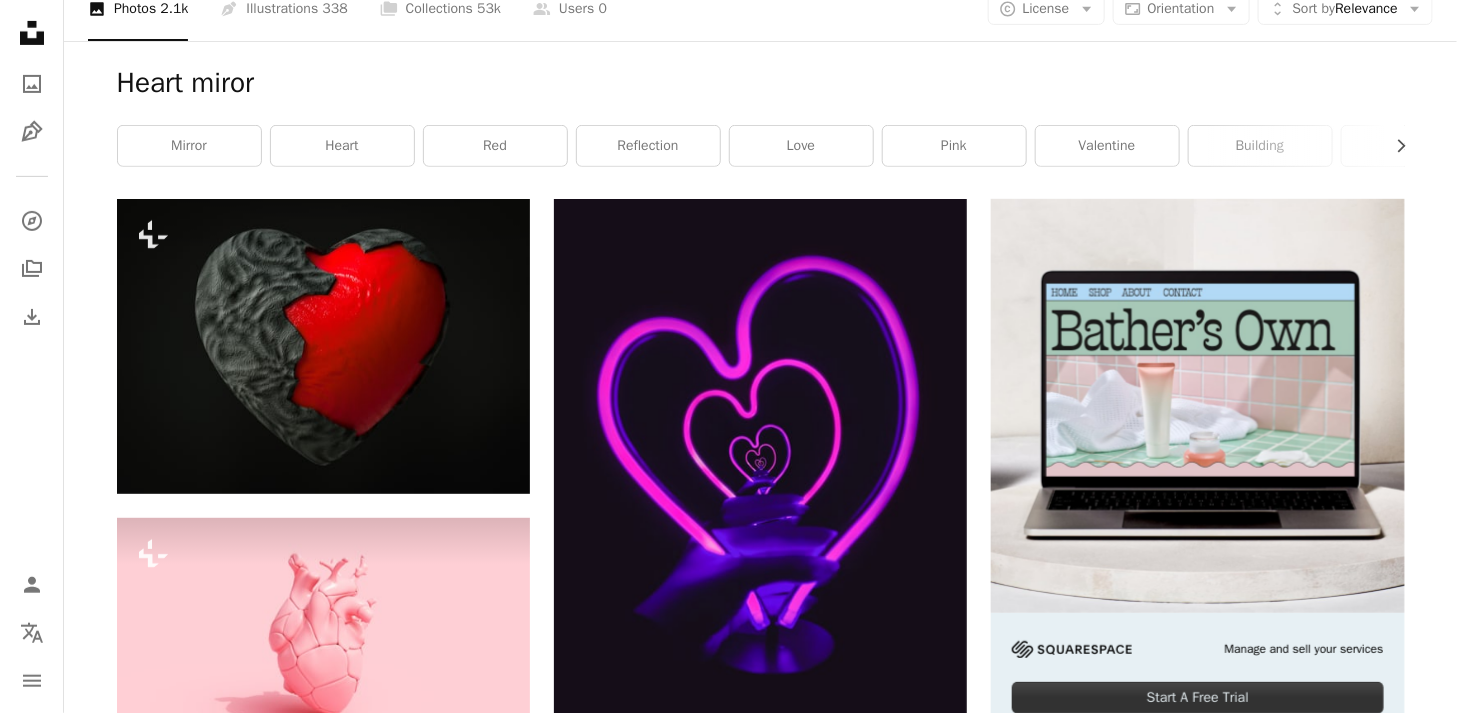 type on "**********" 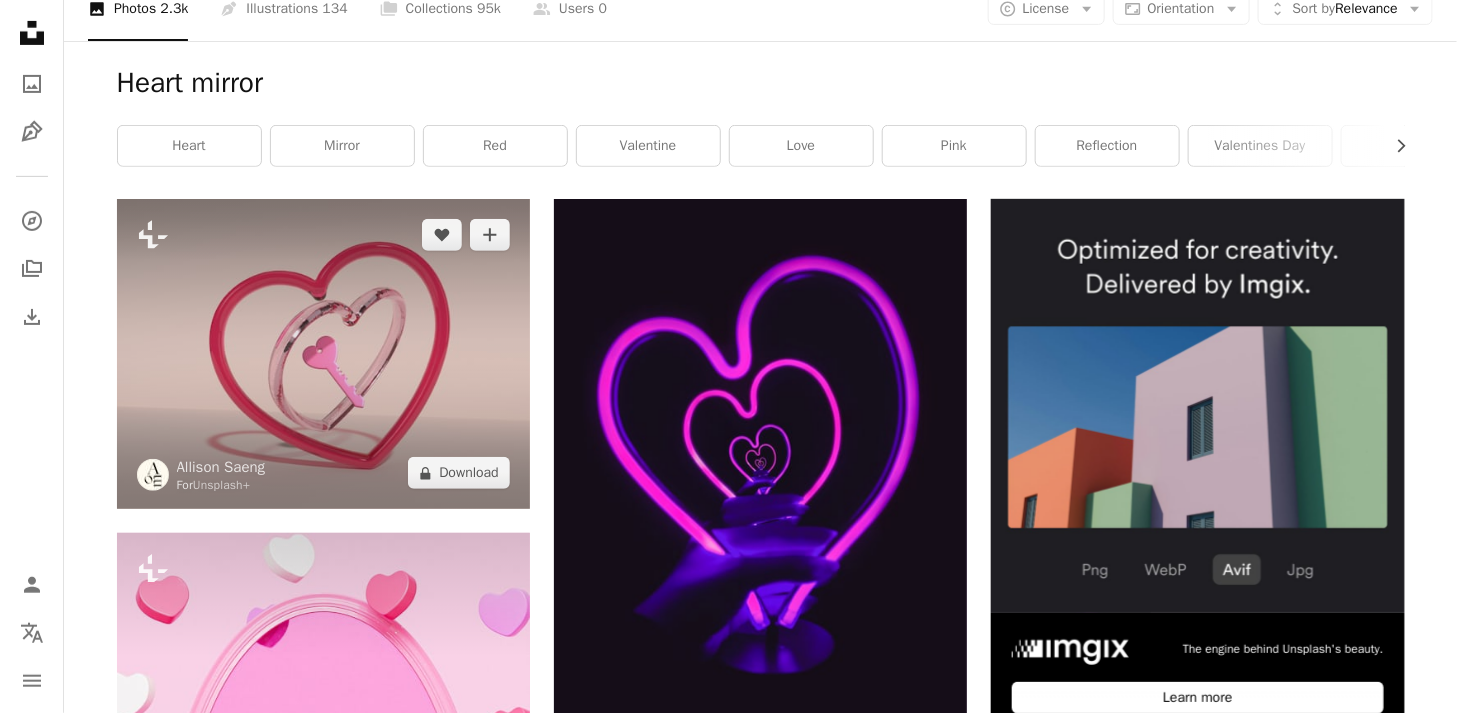 scroll, scrollTop: 3600, scrollLeft: 0, axis: vertical 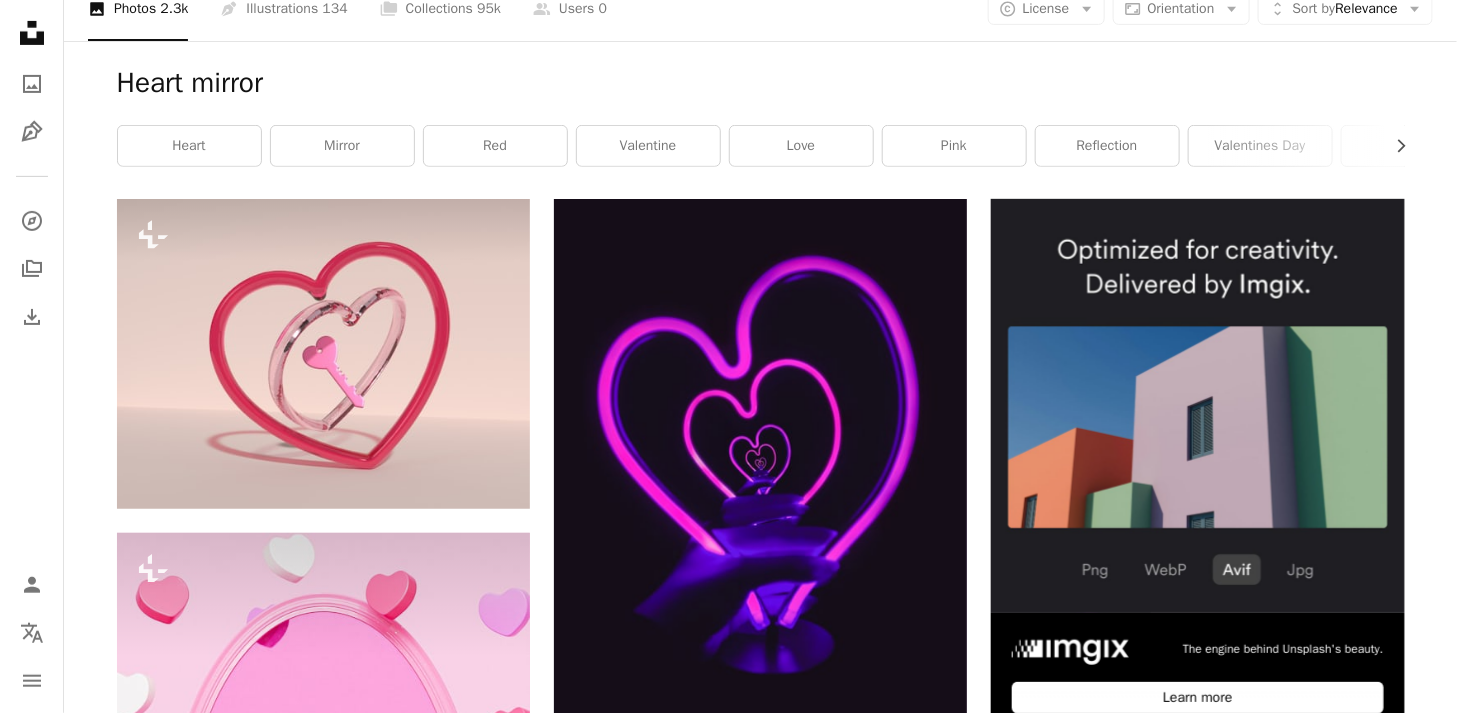 click on "Load more" at bounding box center (761, 3778) 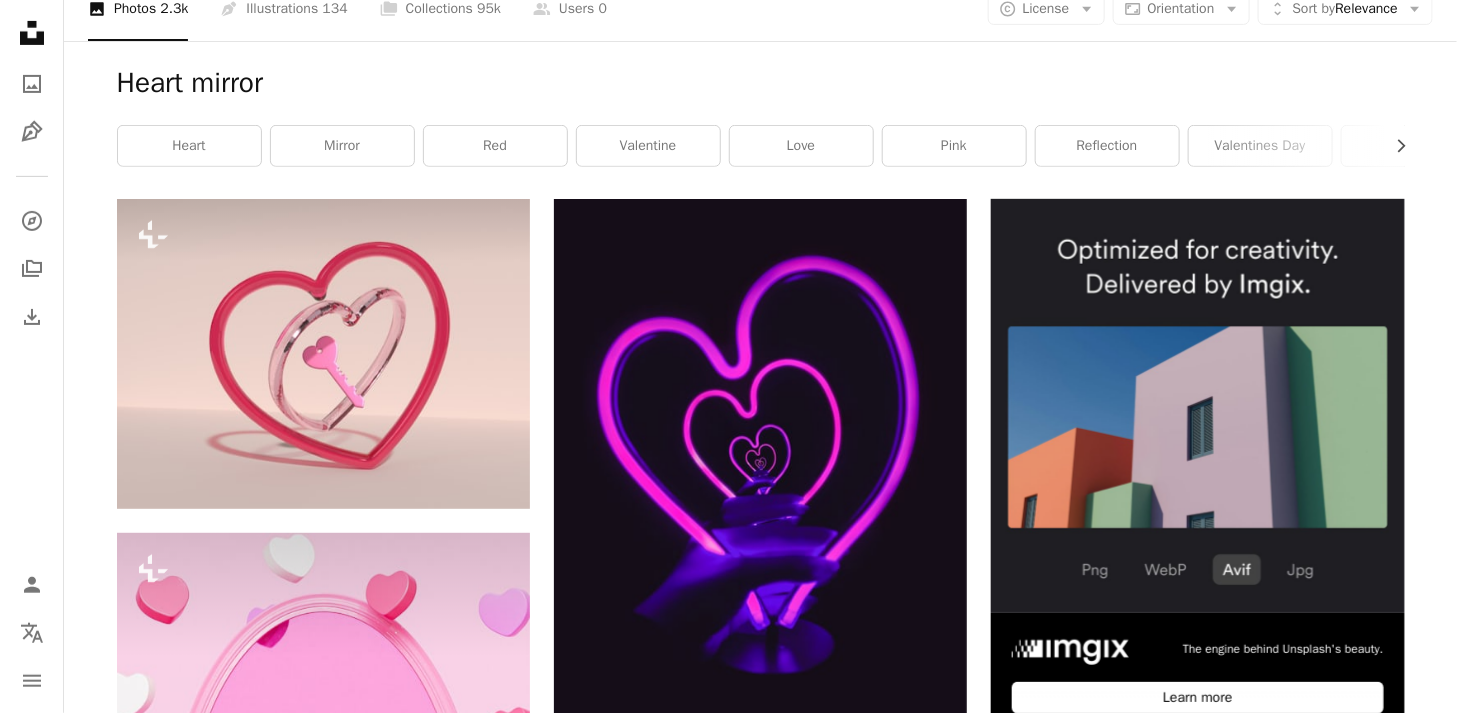 scroll, scrollTop: 6100, scrollLeft: 0, axis: vertical 